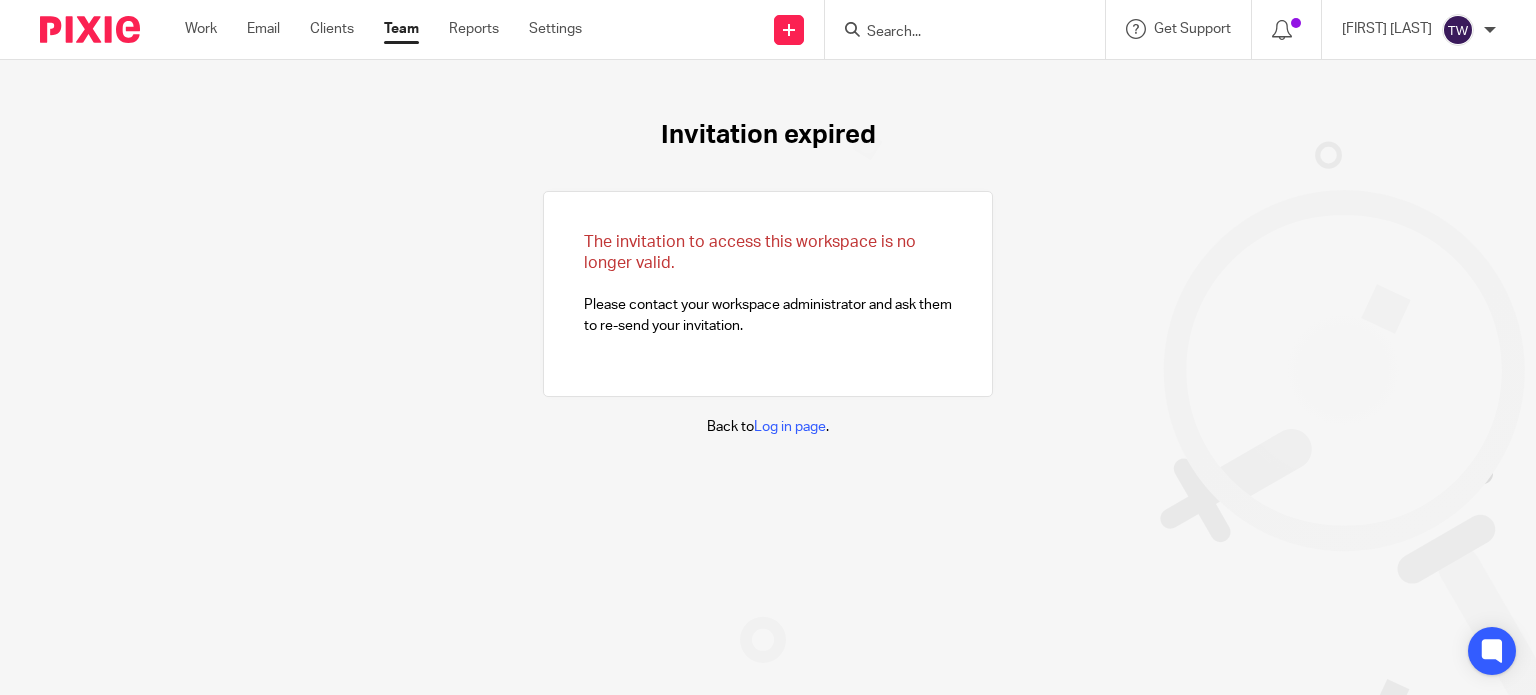 scroll, scrollTop: 0, scrollLeft: 0, axis: both 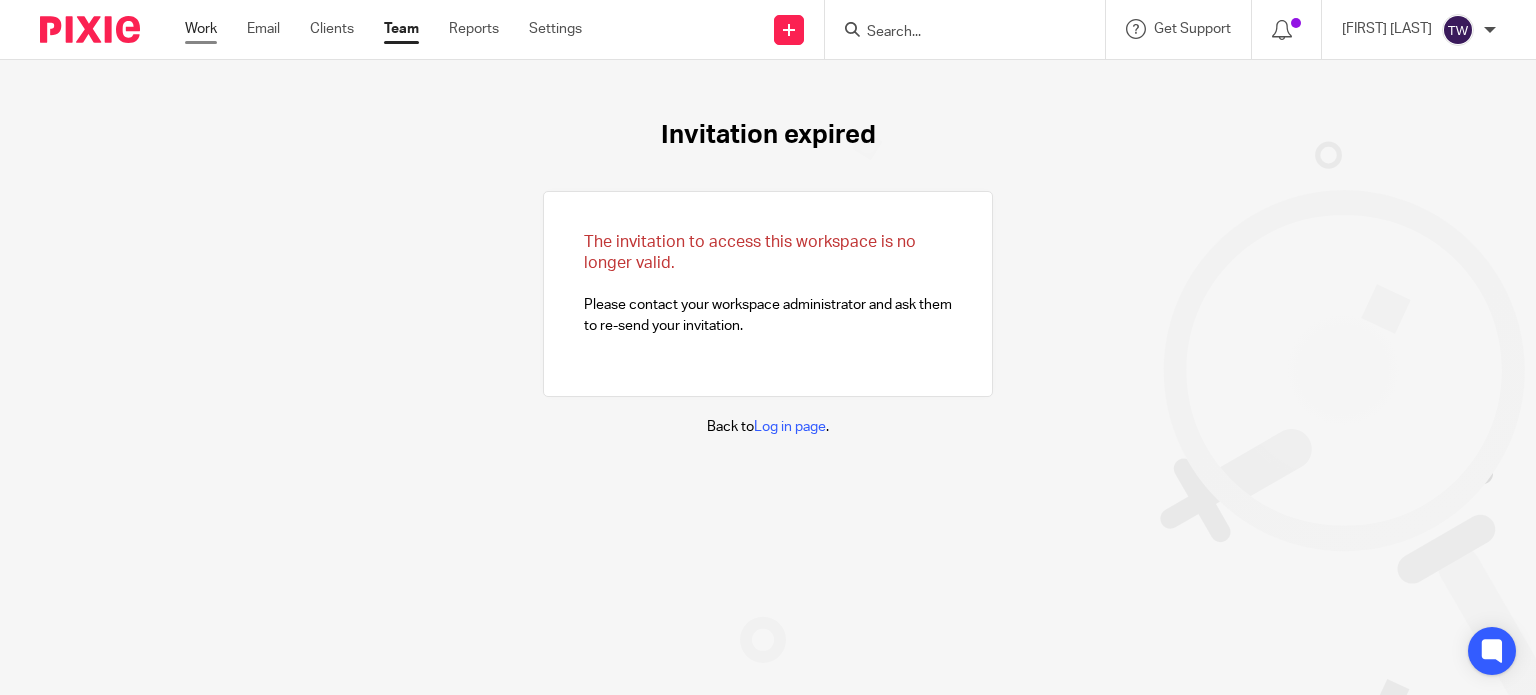 click on "Work" at bounding box center [201, 29] 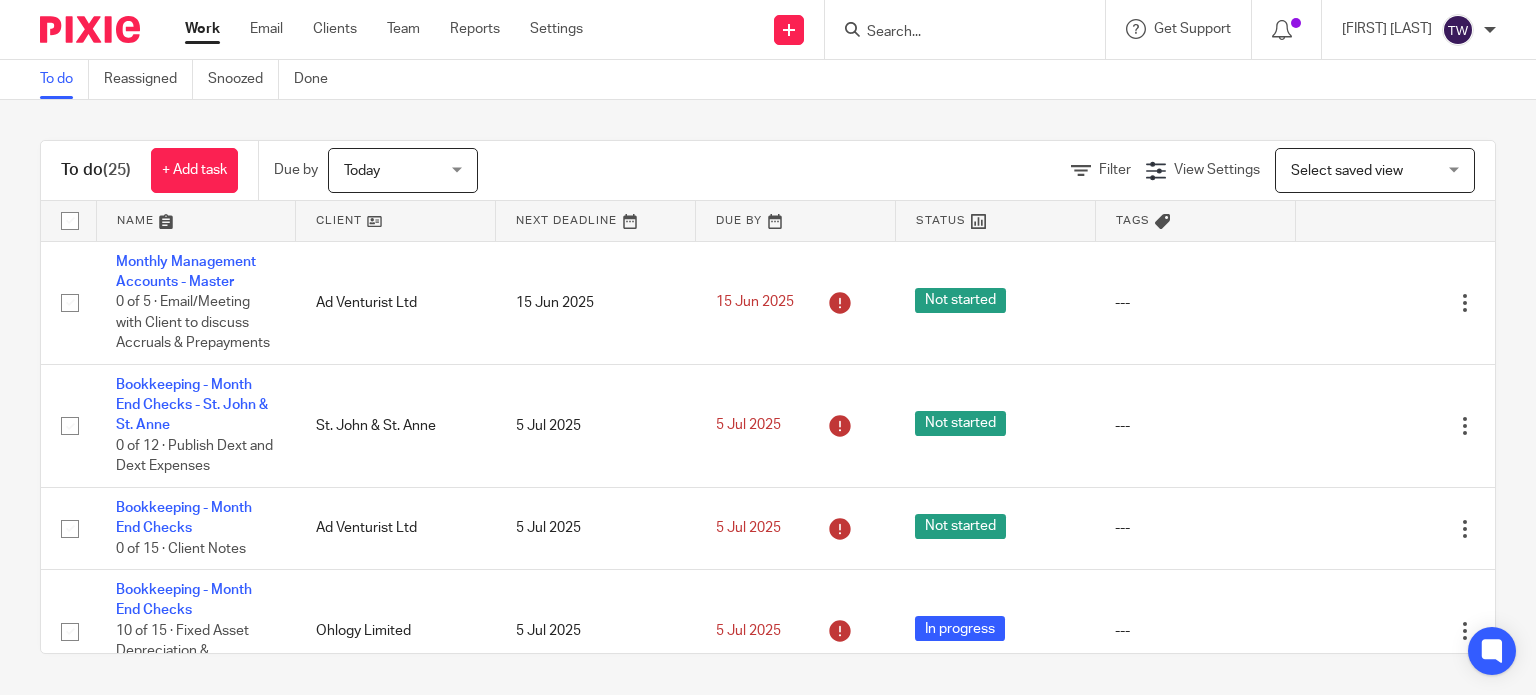 scroll, scrollTop: 0, scrollLeft: 0, axis: both 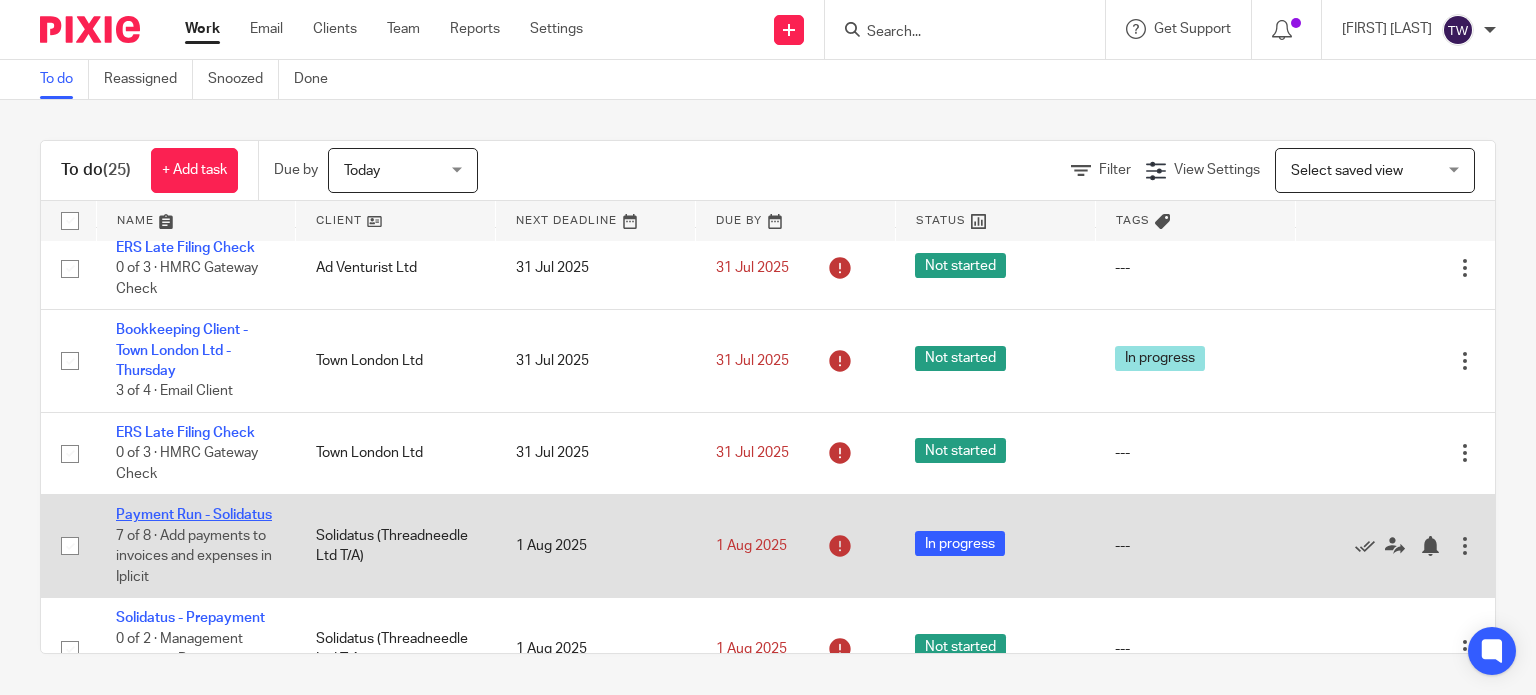 click on "Payment Run - Solidatus" at bounding box center (194, 515) 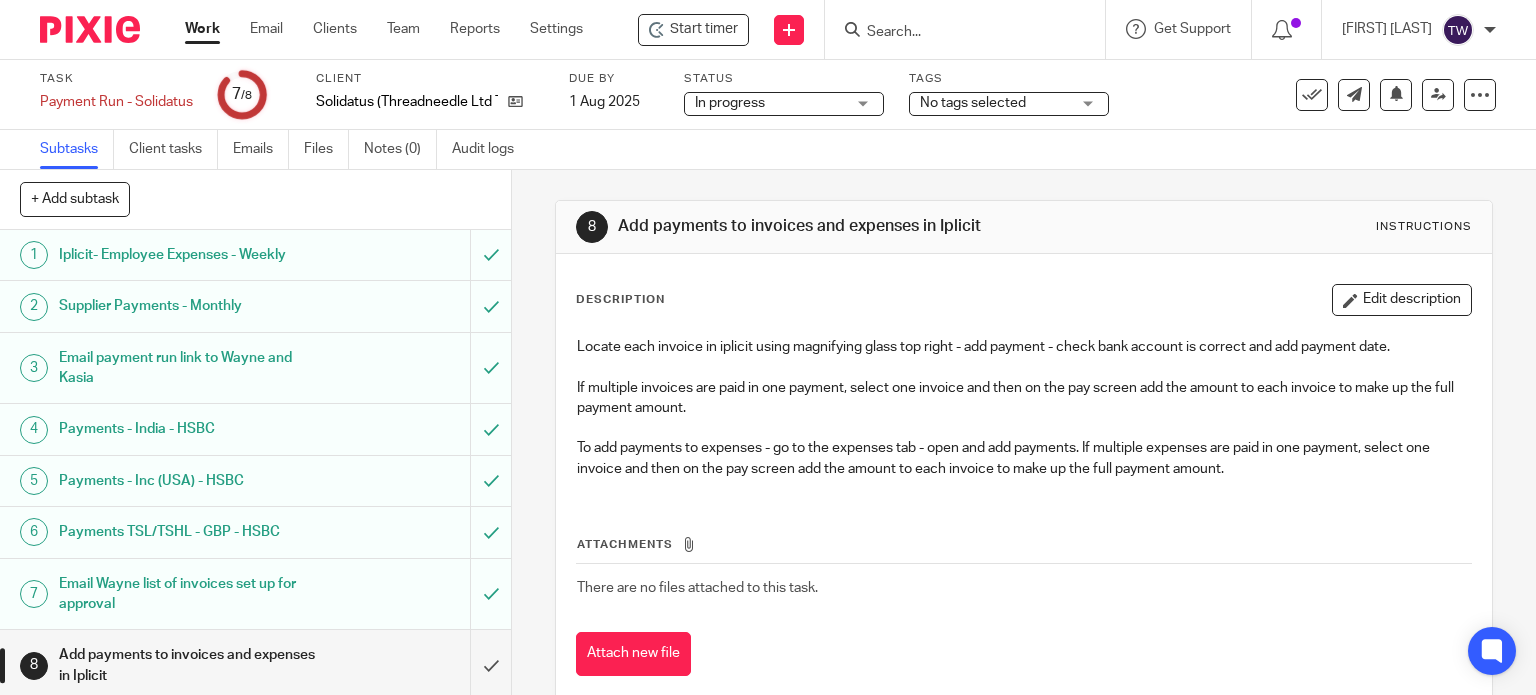 scroll, scrollTop: 0, scrollLeft: 0, axis: both 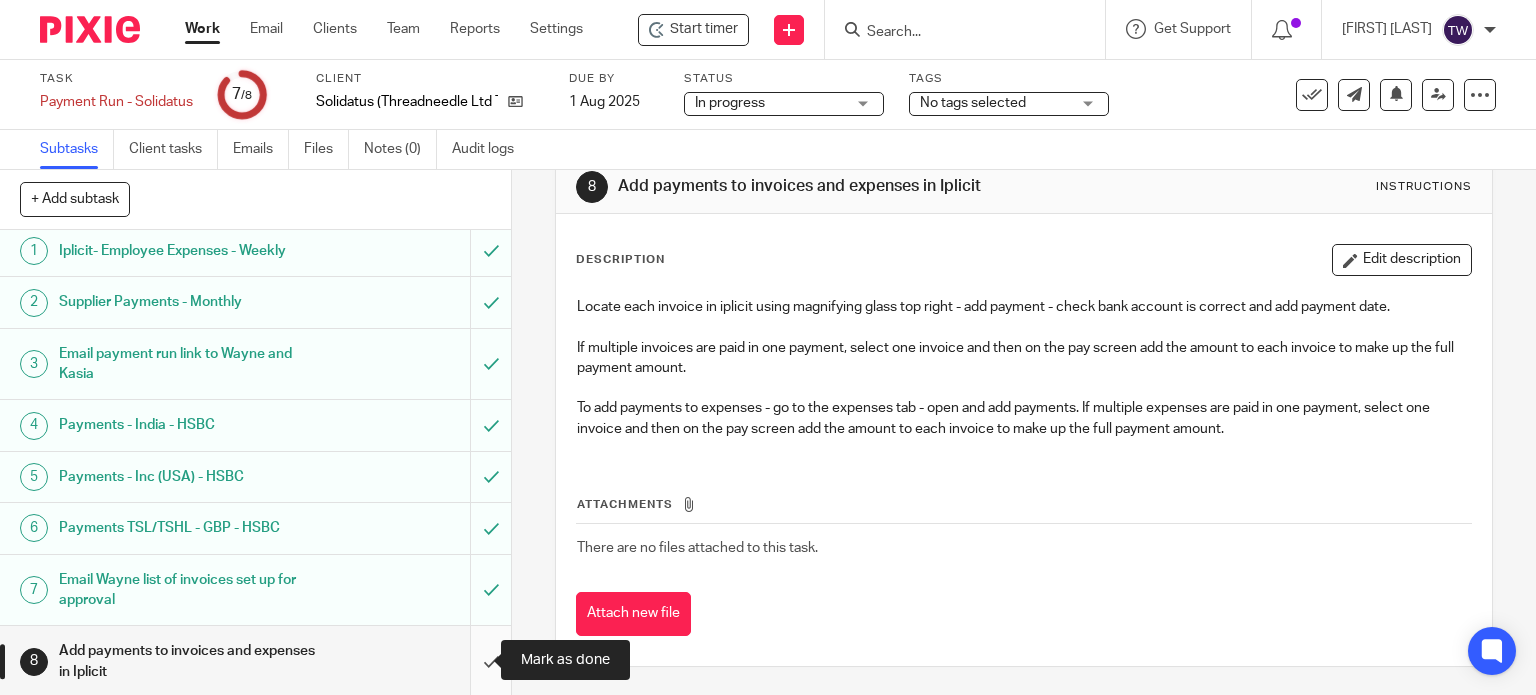 click at bounding box center [255, 661] 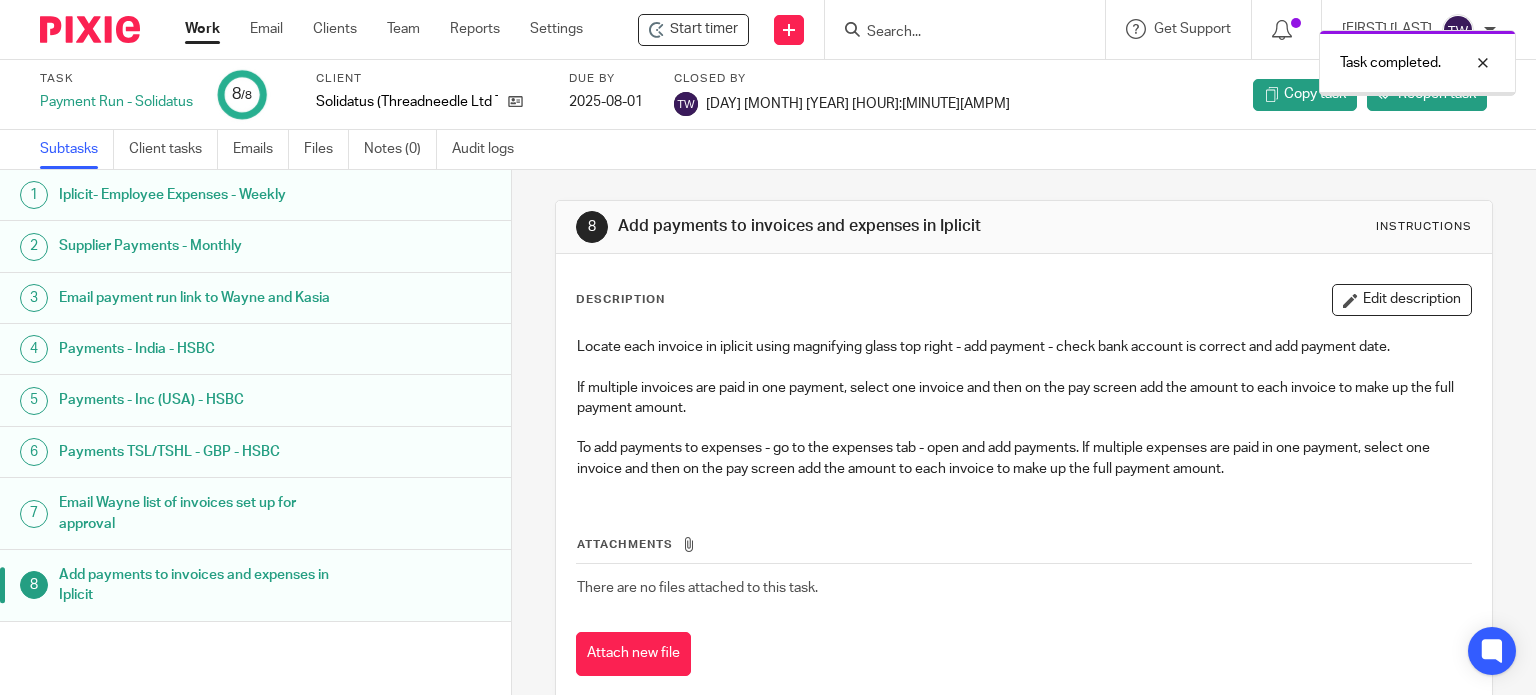 scroll, scrollTop: 0, scrollLeft: 0, axis: both 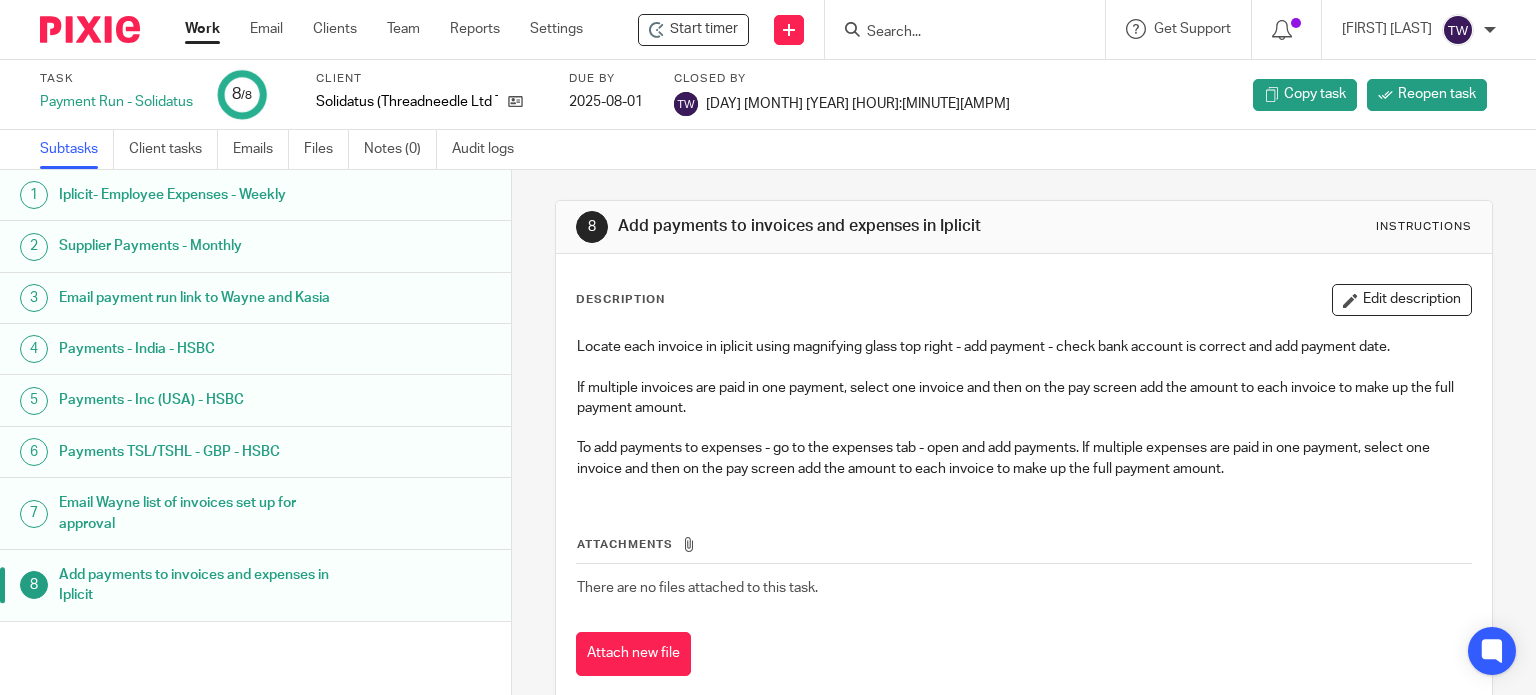 click at bounding box center [971, 29] 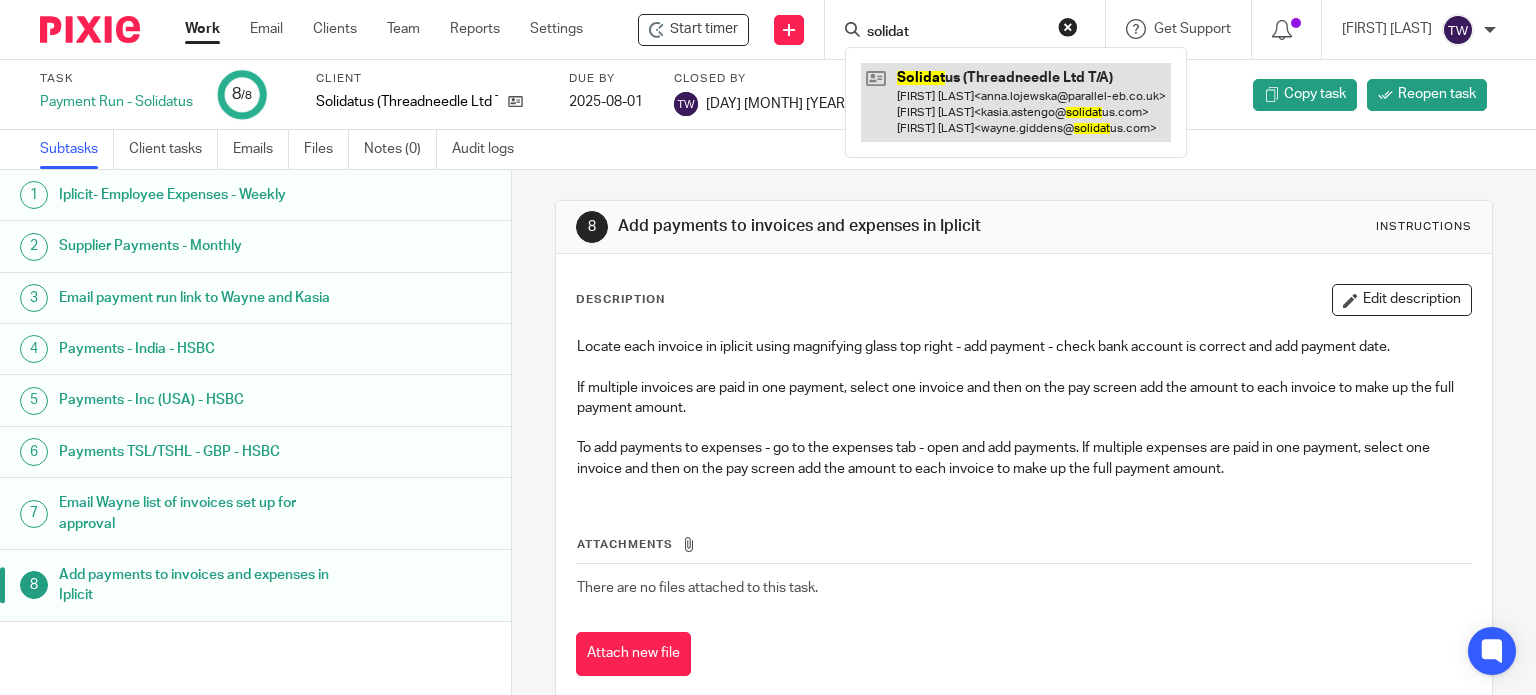 type on "solidat" 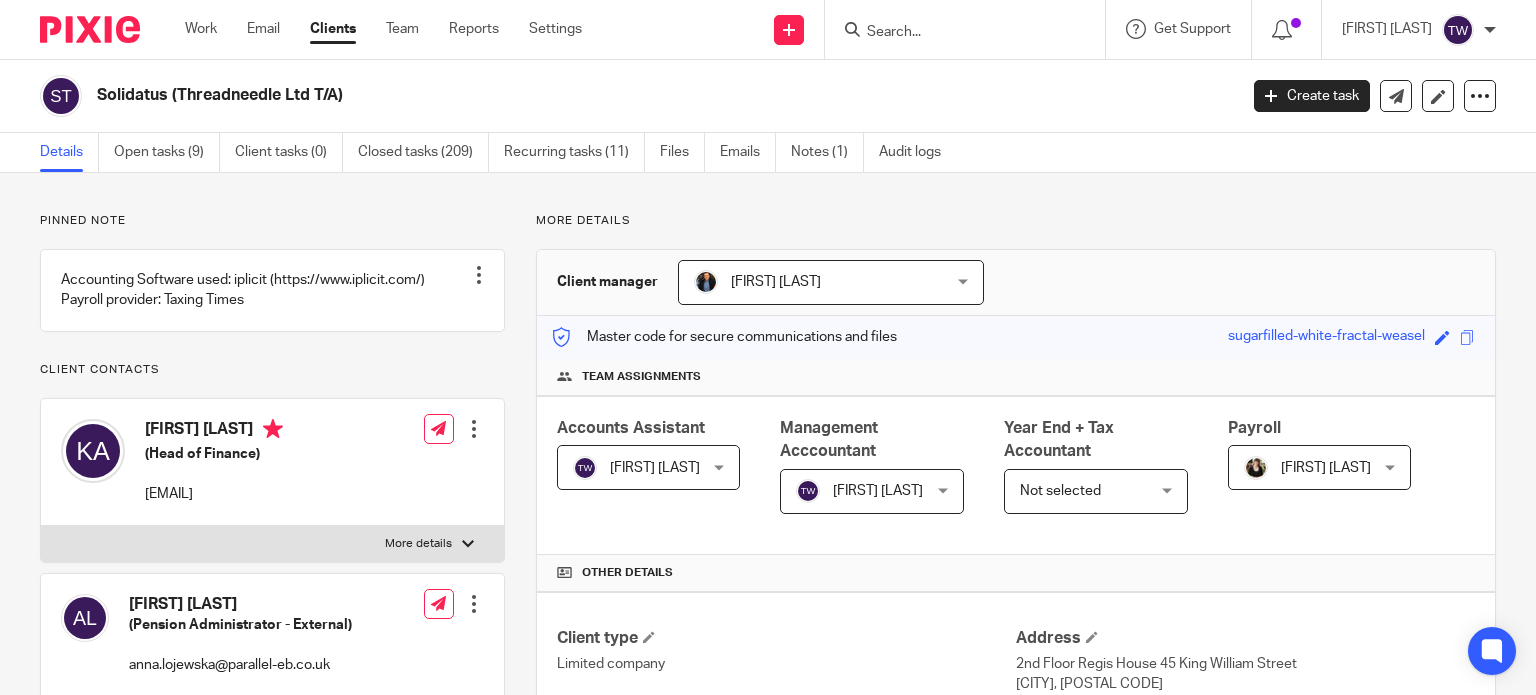 scroll, scrollTop: 0, scrollLeft: 0, axis: both 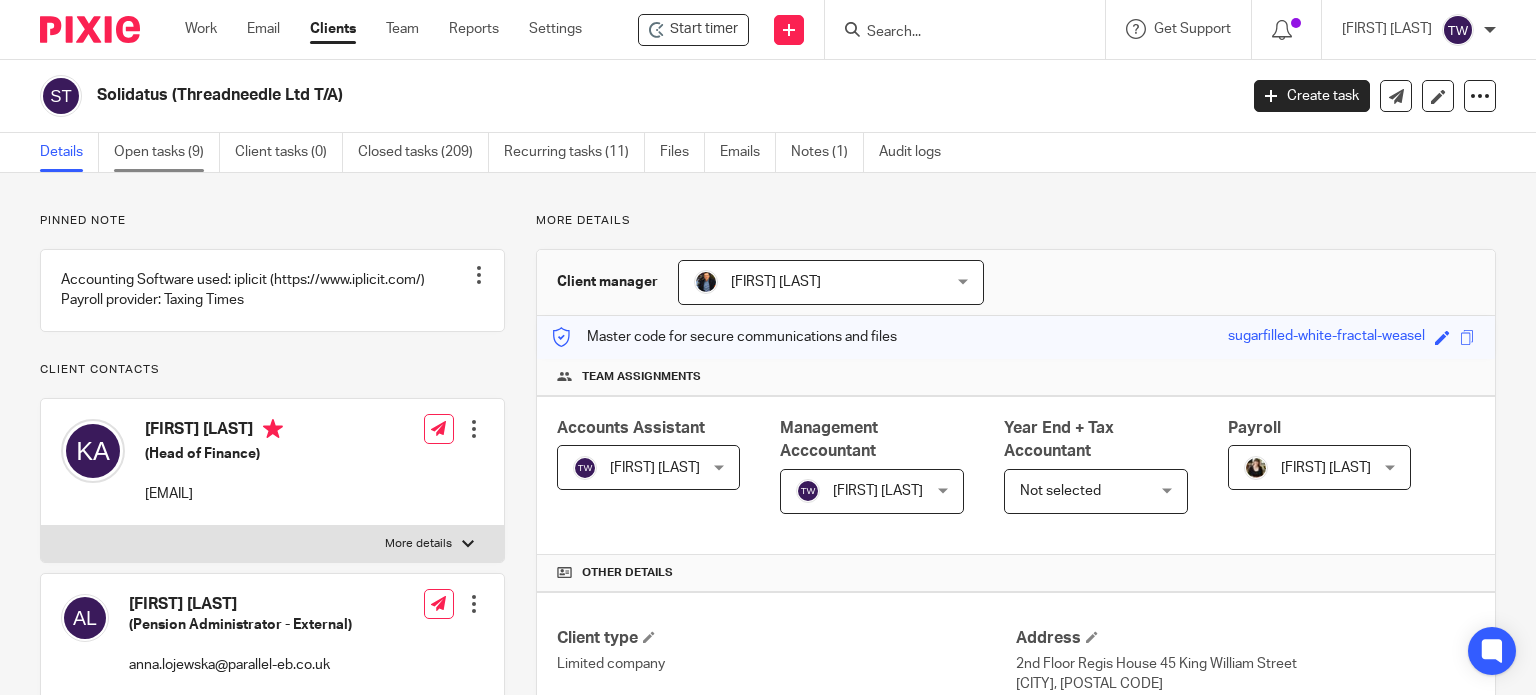 click on "Open tasks (9)" at bounding box center (167, 152) 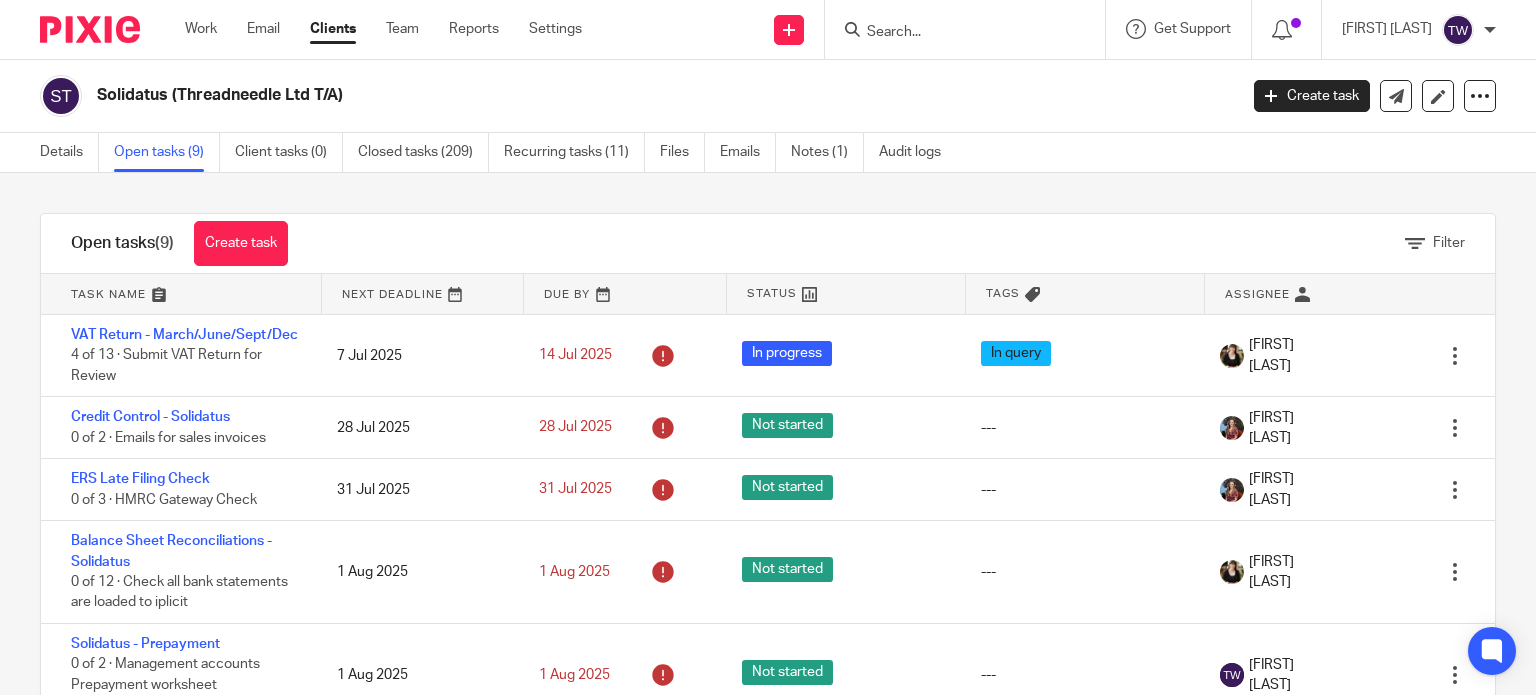 scroll, scrollTop: 0, scrollLeft: 0, axis: both 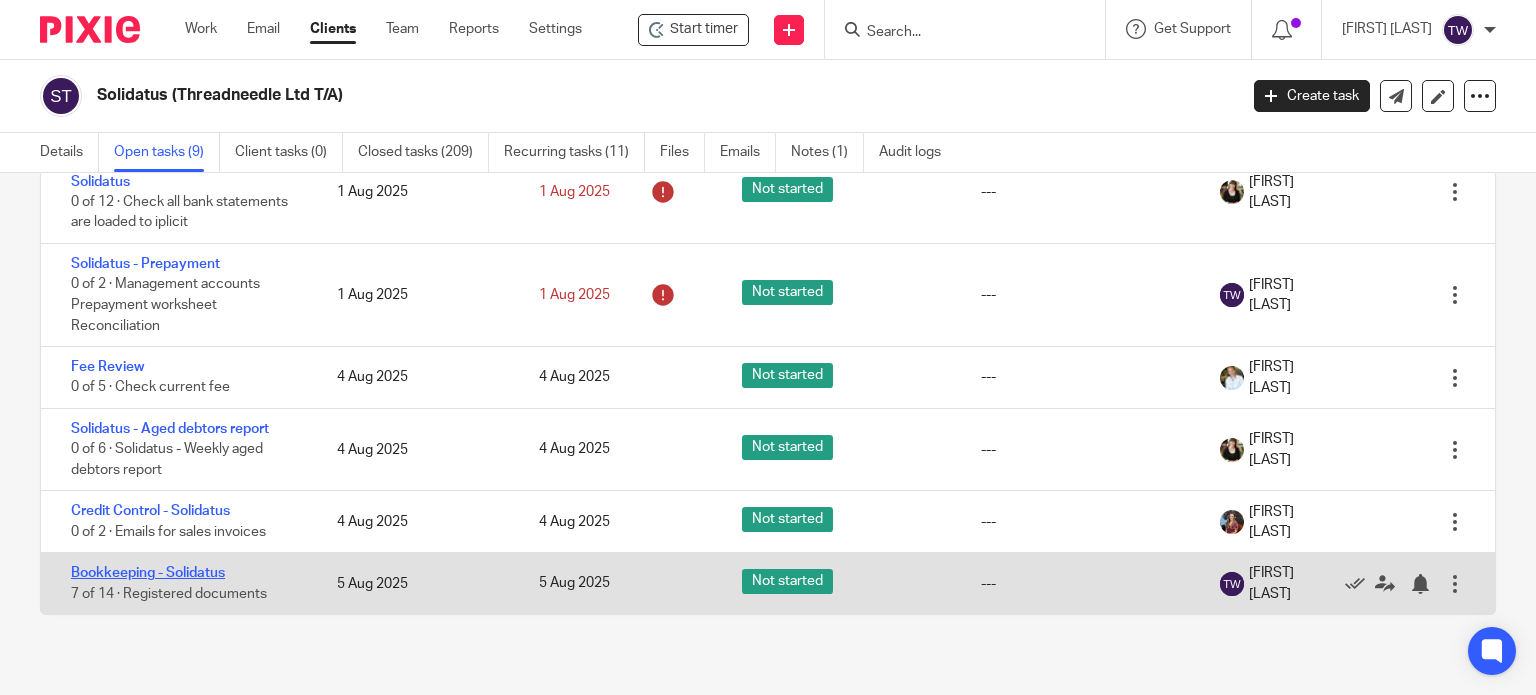 click on "Bookkeeping - Solidatus" at bounding box center [148, 573] 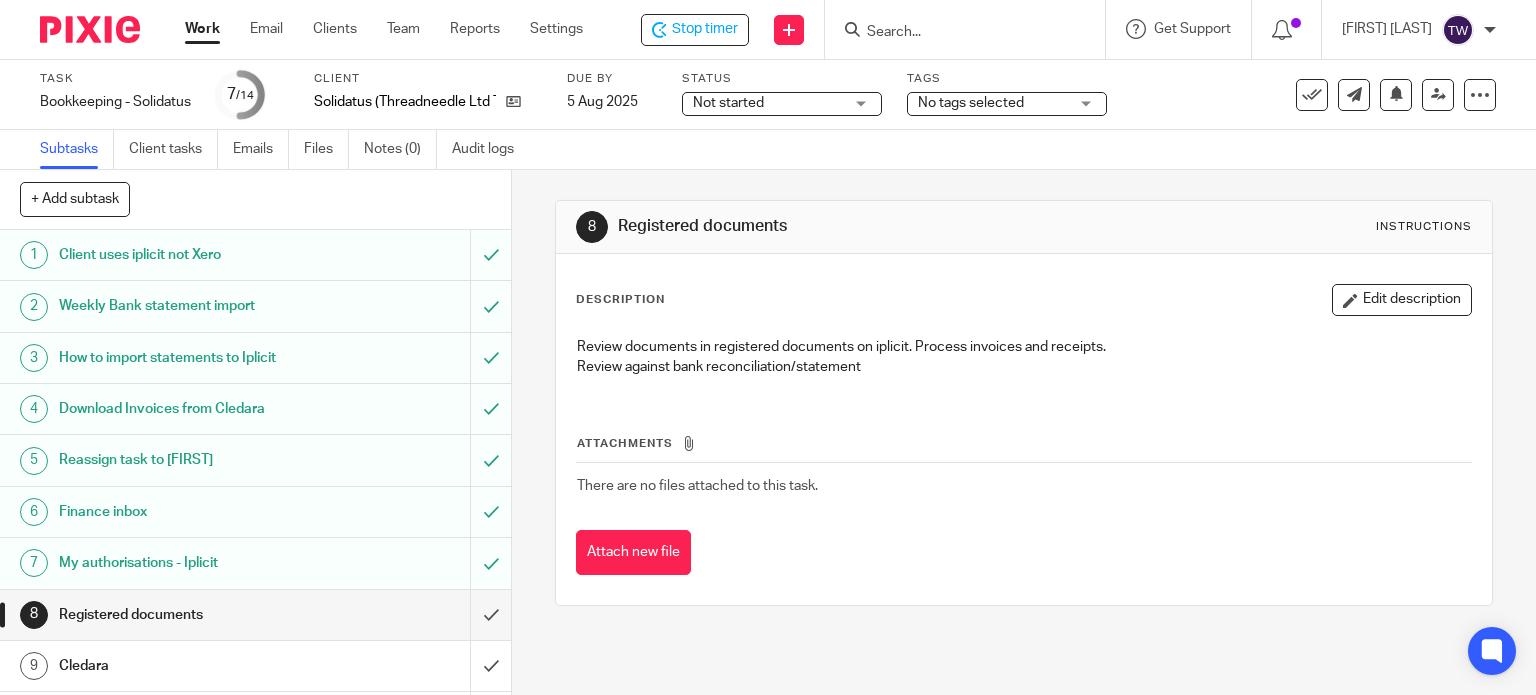 scroll, scrollTop: 0, scrollLeft: 0, axis: both 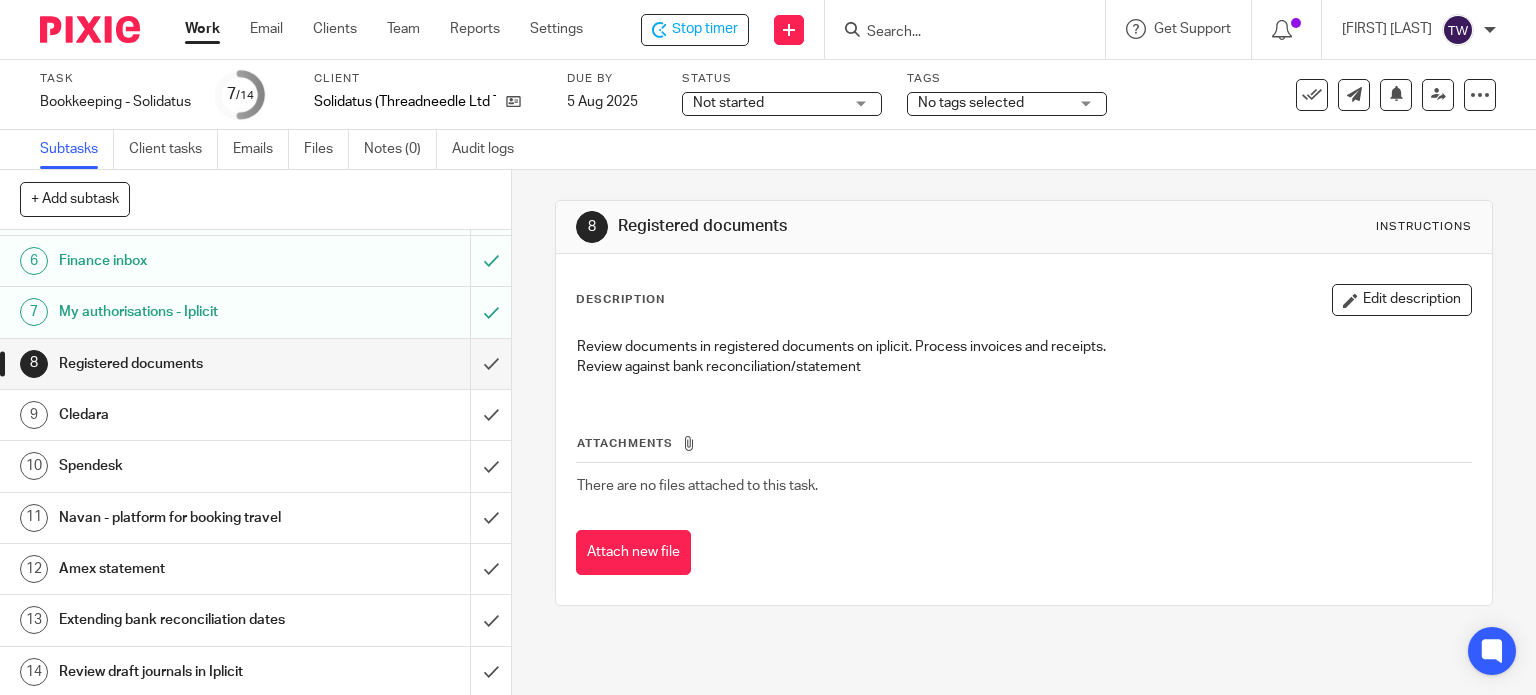 click on "Cledara" at bounding box center (189, 415) 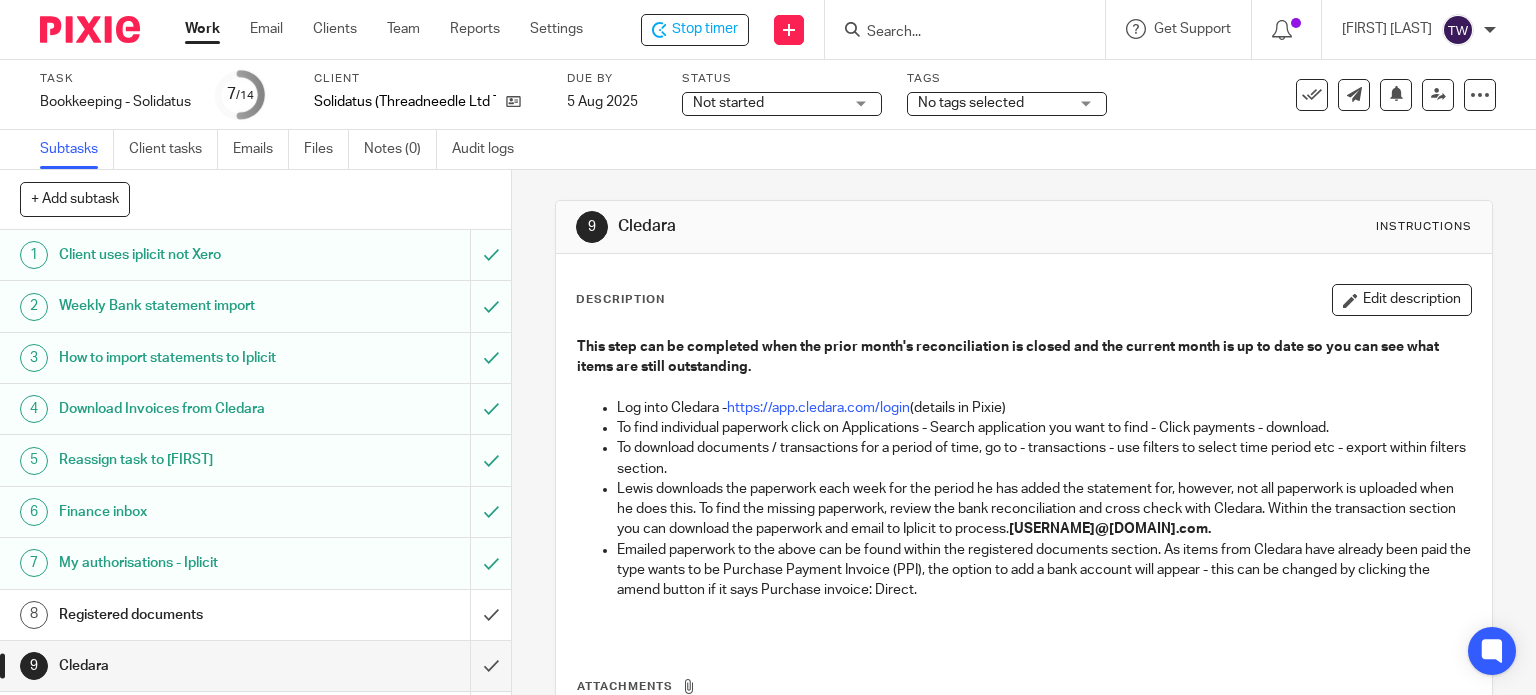 scroll, scrollTop: 0, scrollLeft: 0, axis: both 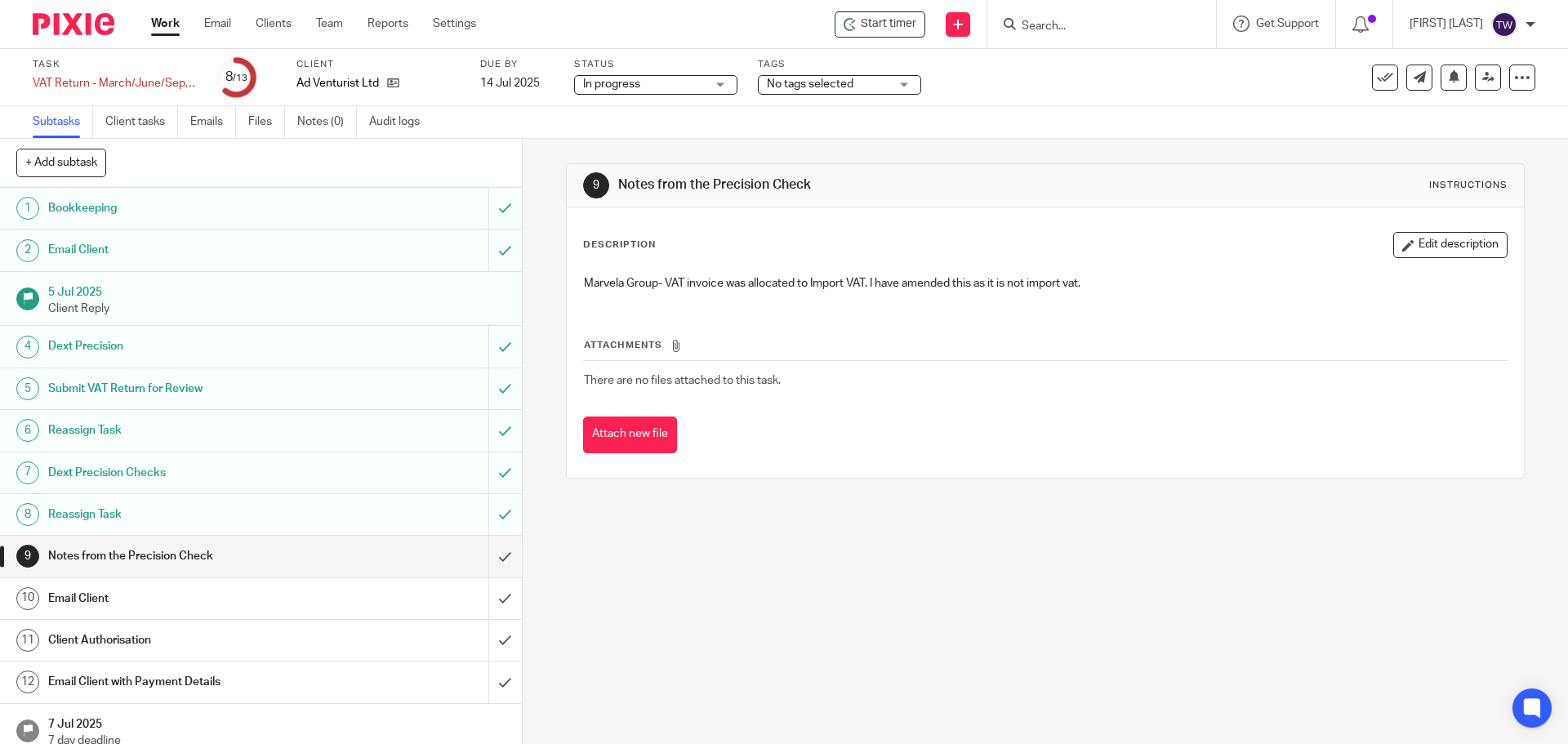 click on "Notes from the Precision Check" at bounding box center [260, 556] 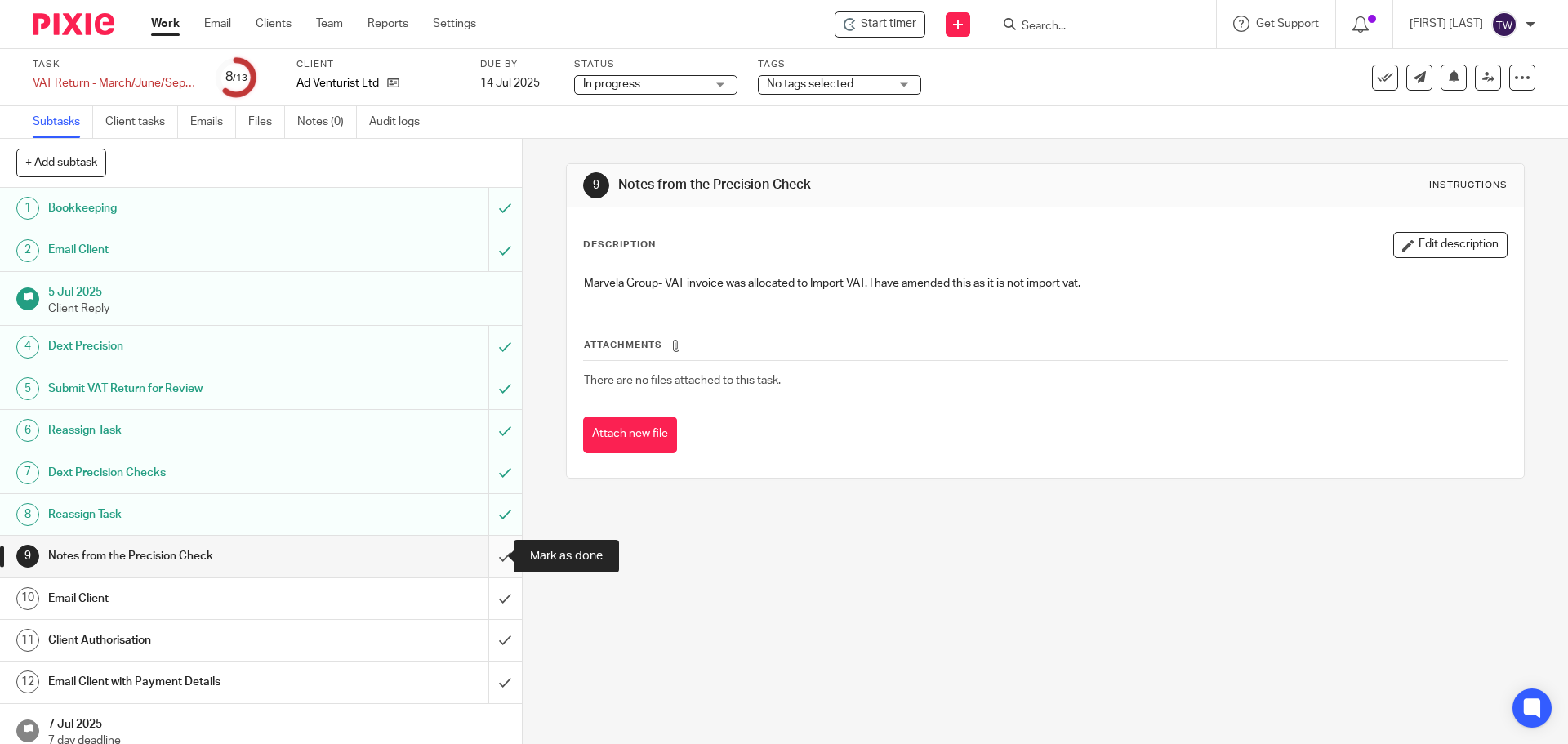 click at bounding box center [261, 556] 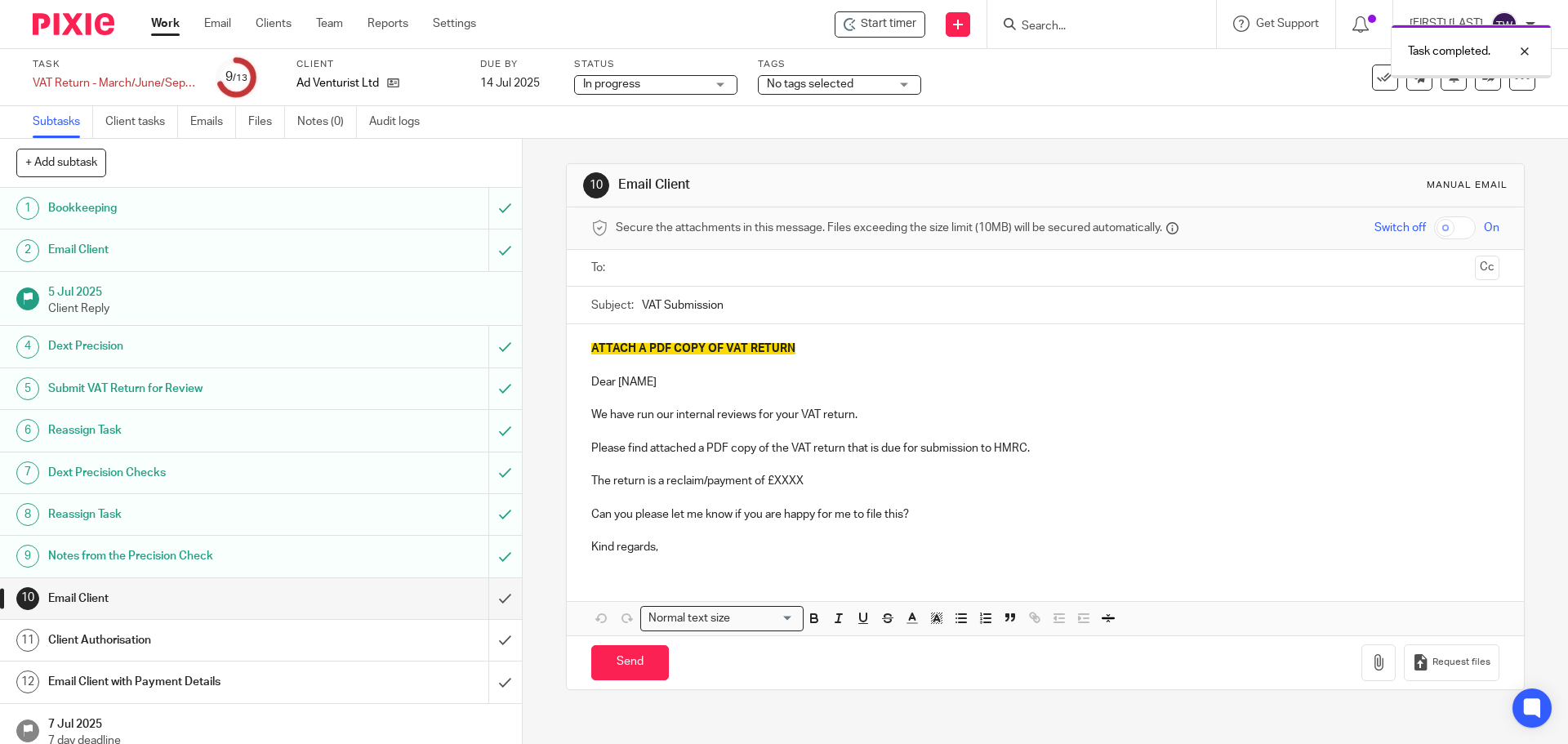 scroll, scrollTop: 0, scrollLeft: 0, axis: both 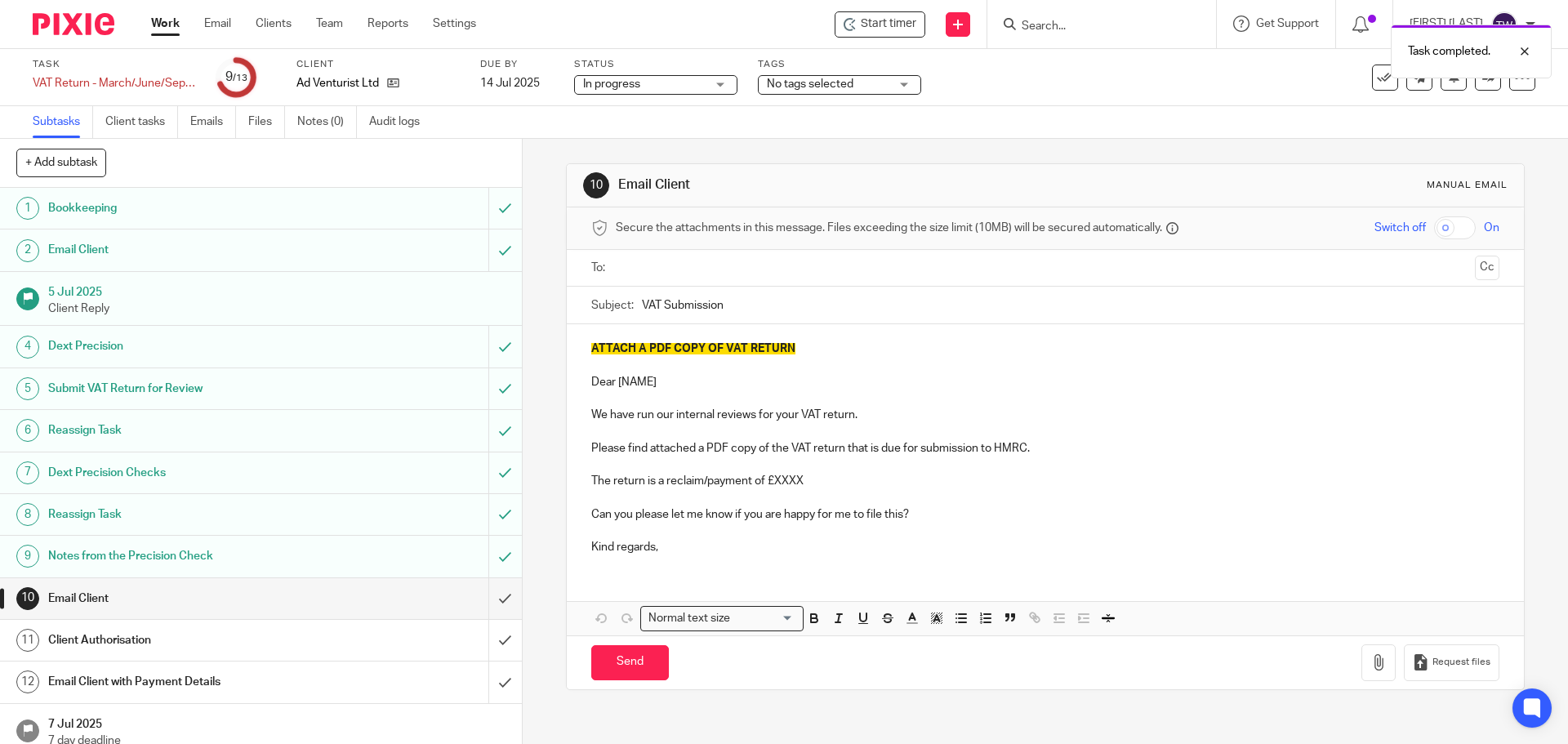 click on "Notes from the Precision Check" at bounding box center (189, 556) 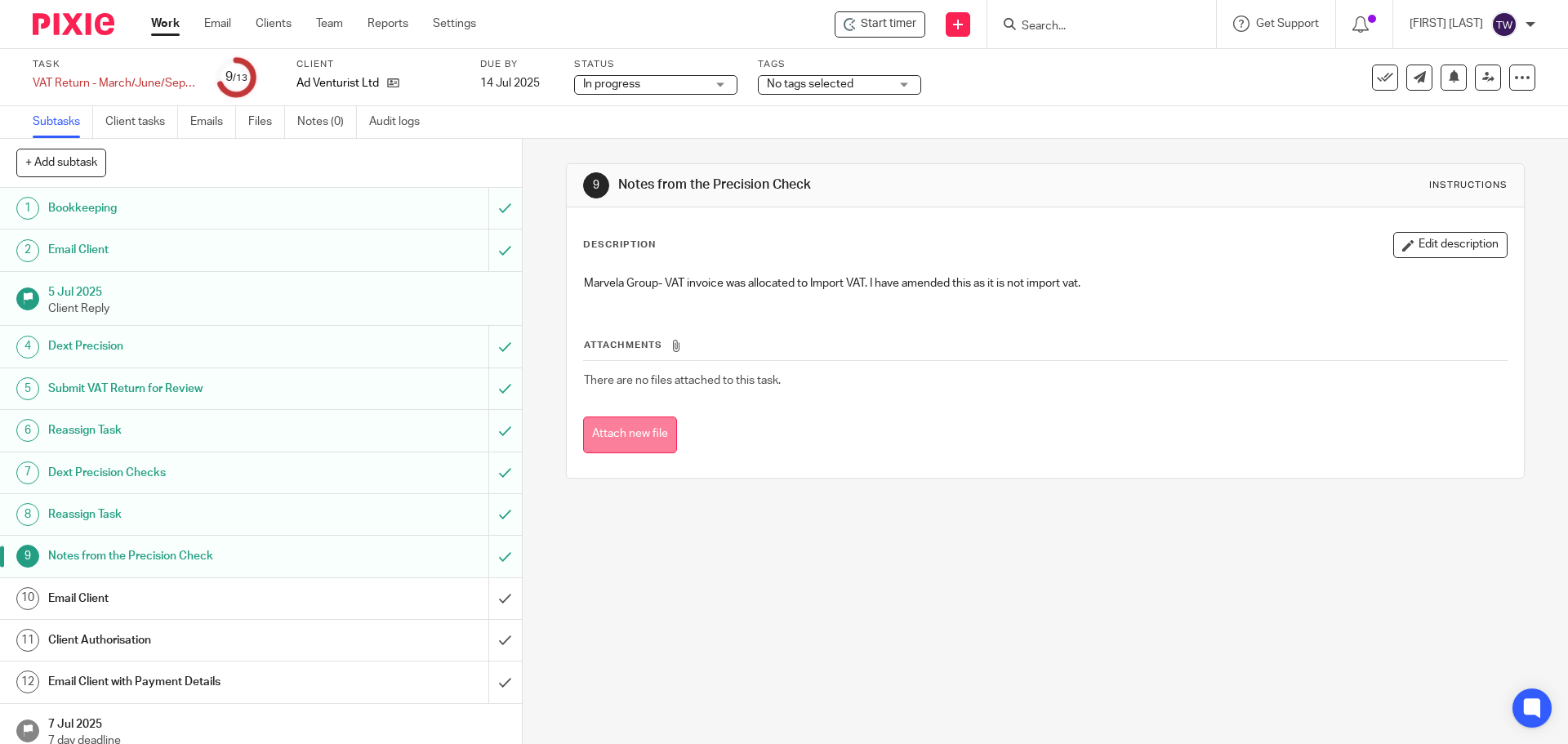 scroll, scrollTop: 0, scrollLeft: 0, axis: both 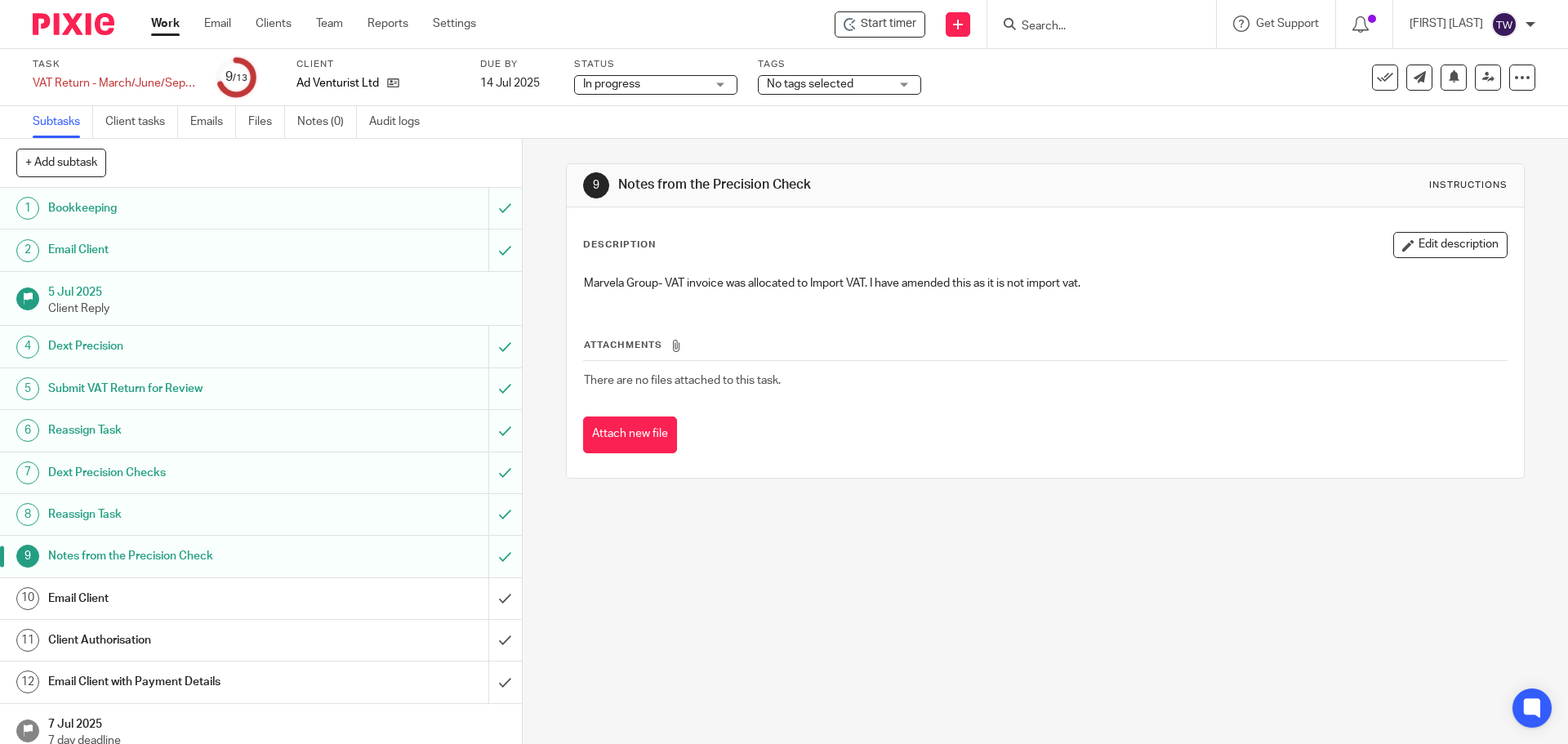 click on "Email Client" at bounding box center [189, 599] 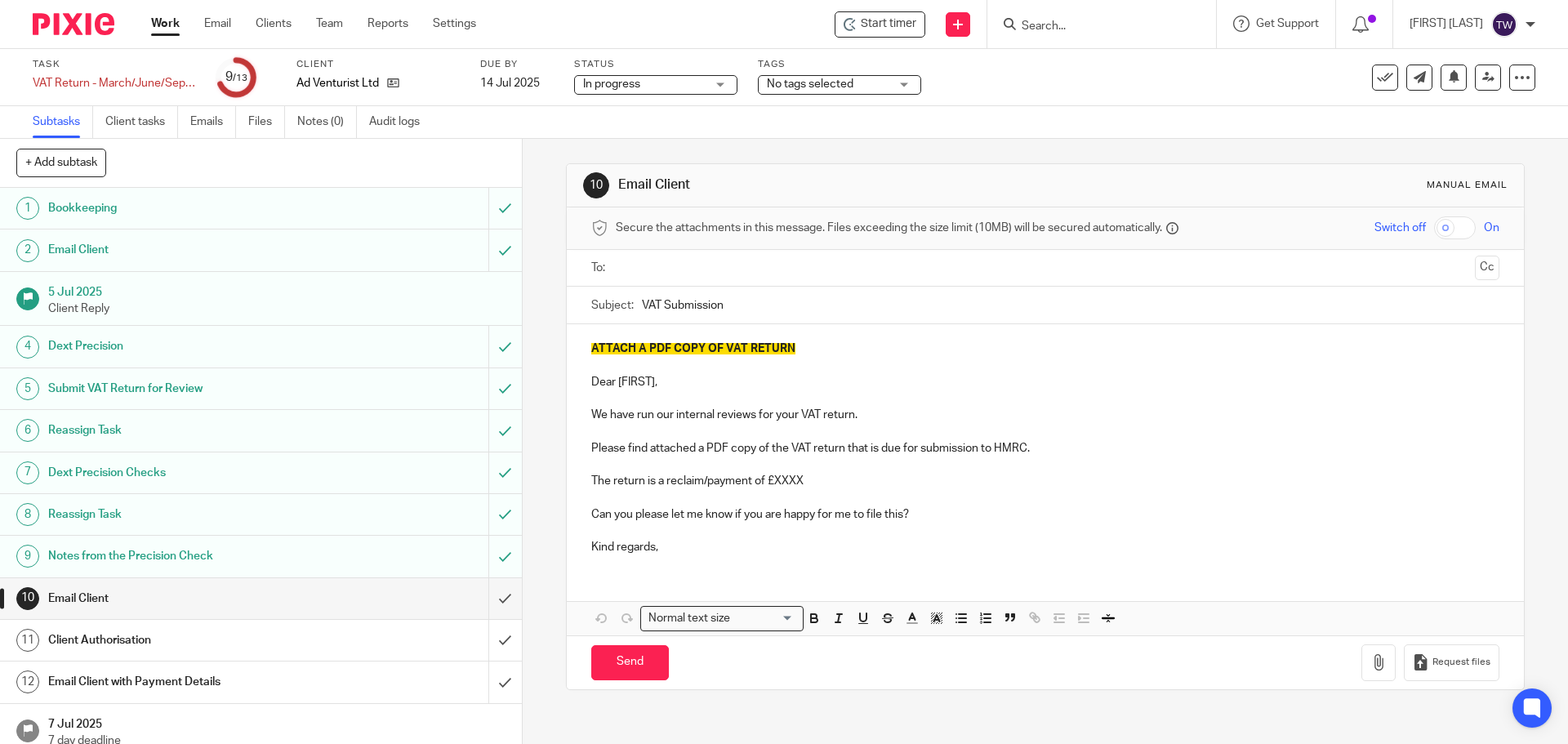 scroll, scrollTop: 0, scrollLeft: 0, axis: both 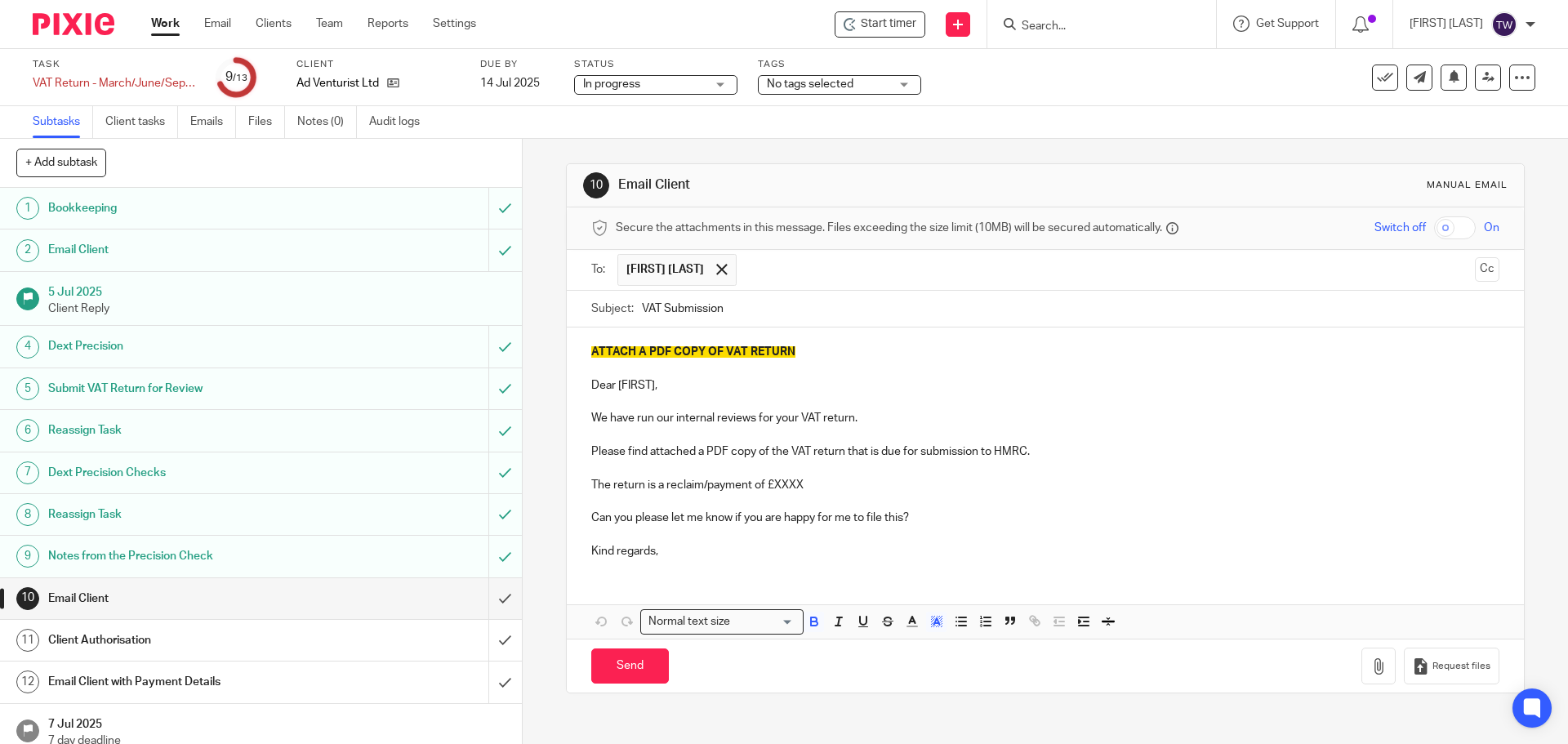 click on "ATTACH A PDF COPY OF VAT RETURN" at bounding box center (1045, 352) 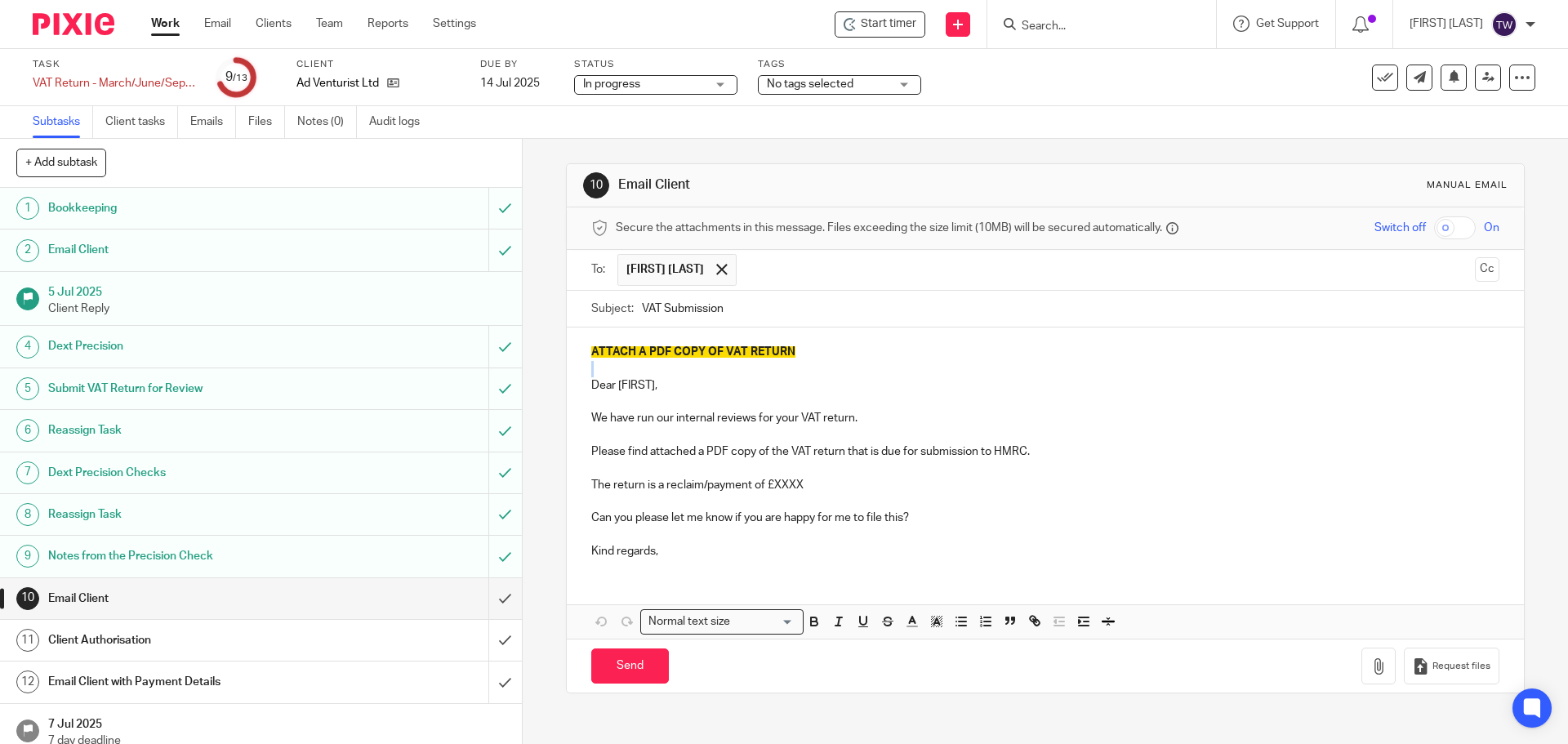 click on "ATTACH A PDF COPY OF VAT RETURN" at bounding box center (1045, 352) 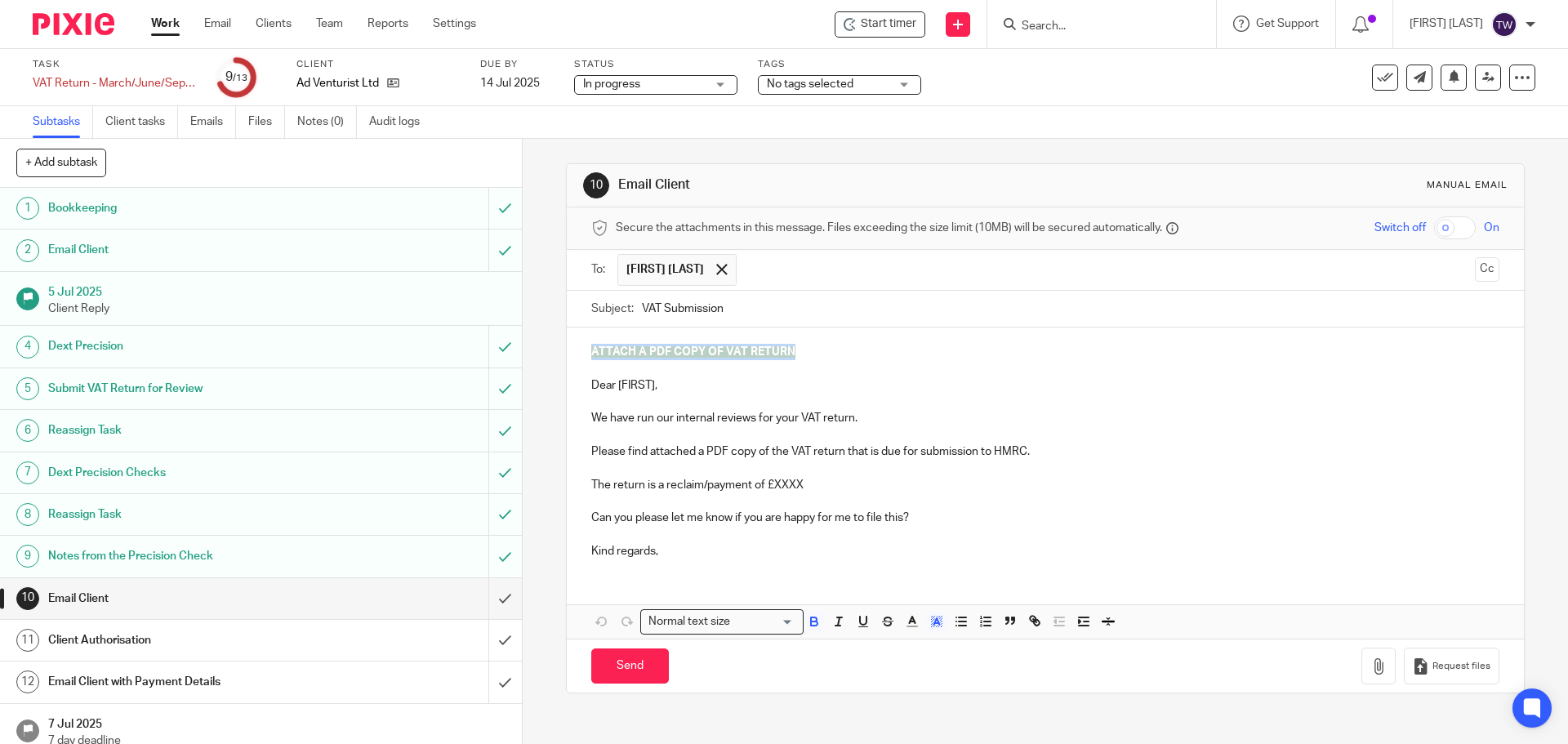 click on "ATTACH A PDF COPY OF VAT RETURN" at bounding box center [1045, 352] 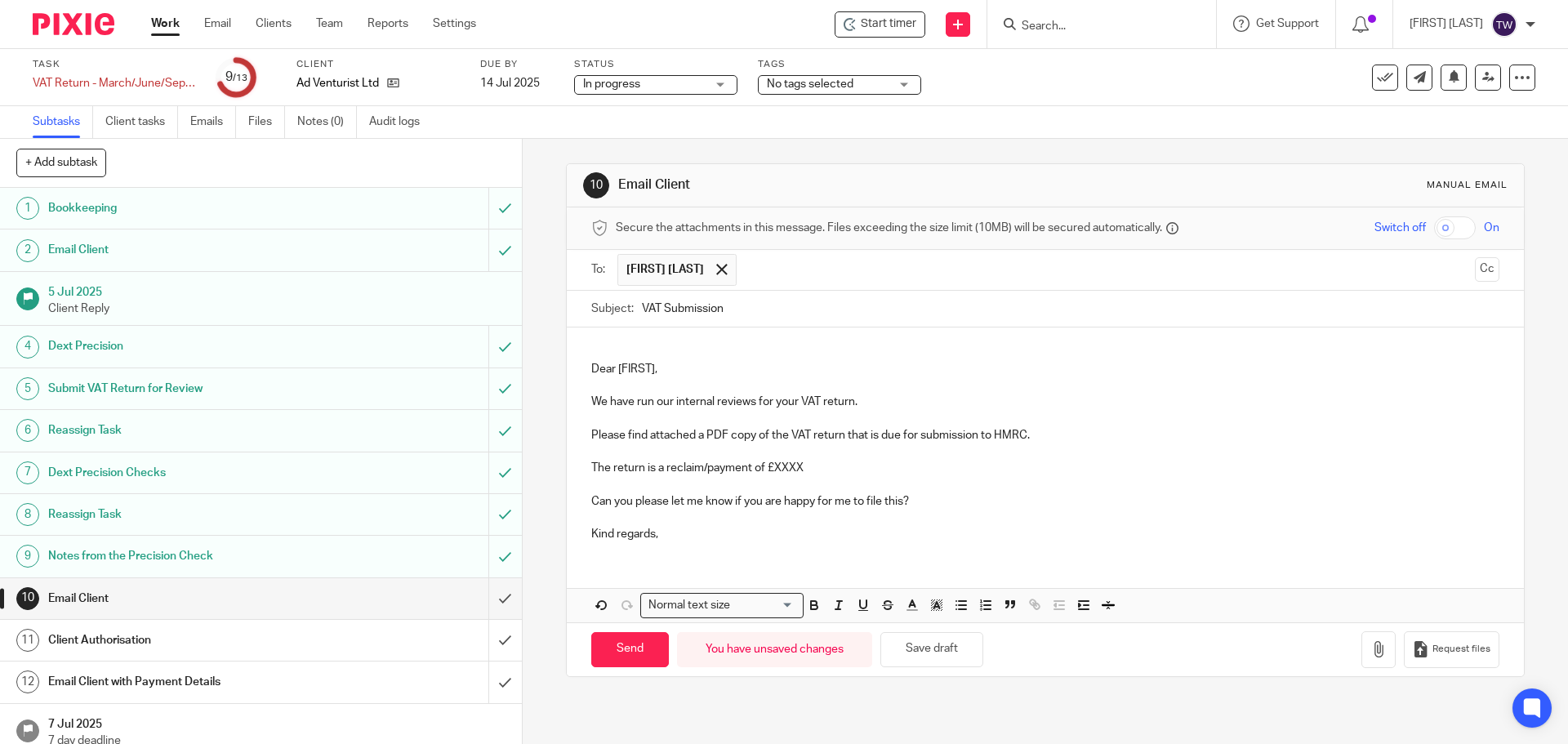 click on "The return is a reclaim/payment of £XXXX" at bounding box center (1045, 468) 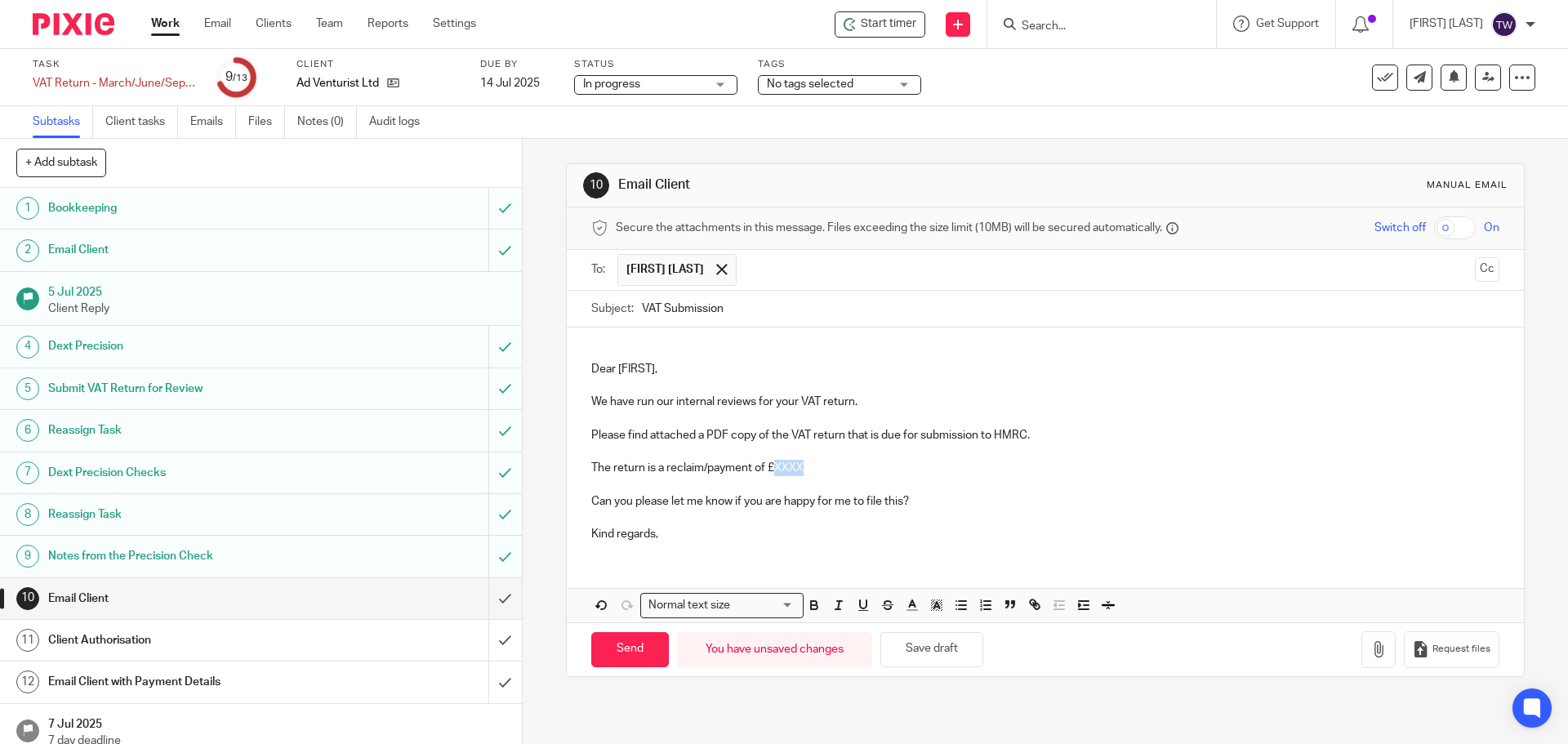 drag, startPoint x: 803, startPoint y: 465, endPoint x: 768, endPoint y: 463, distance: 35.057096 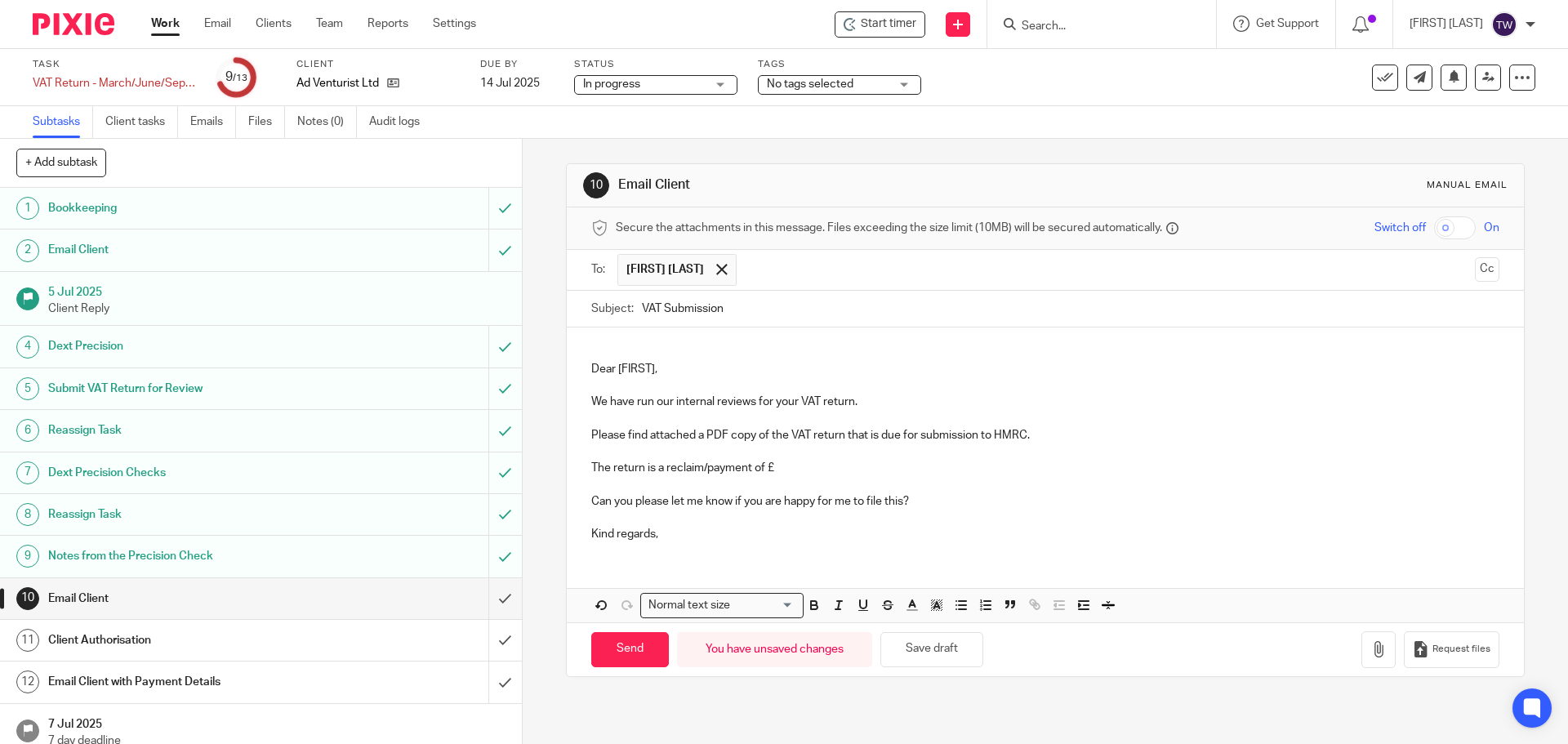 click on "The return is a reclaim/payment of £" at bounding box center [1045, 468] 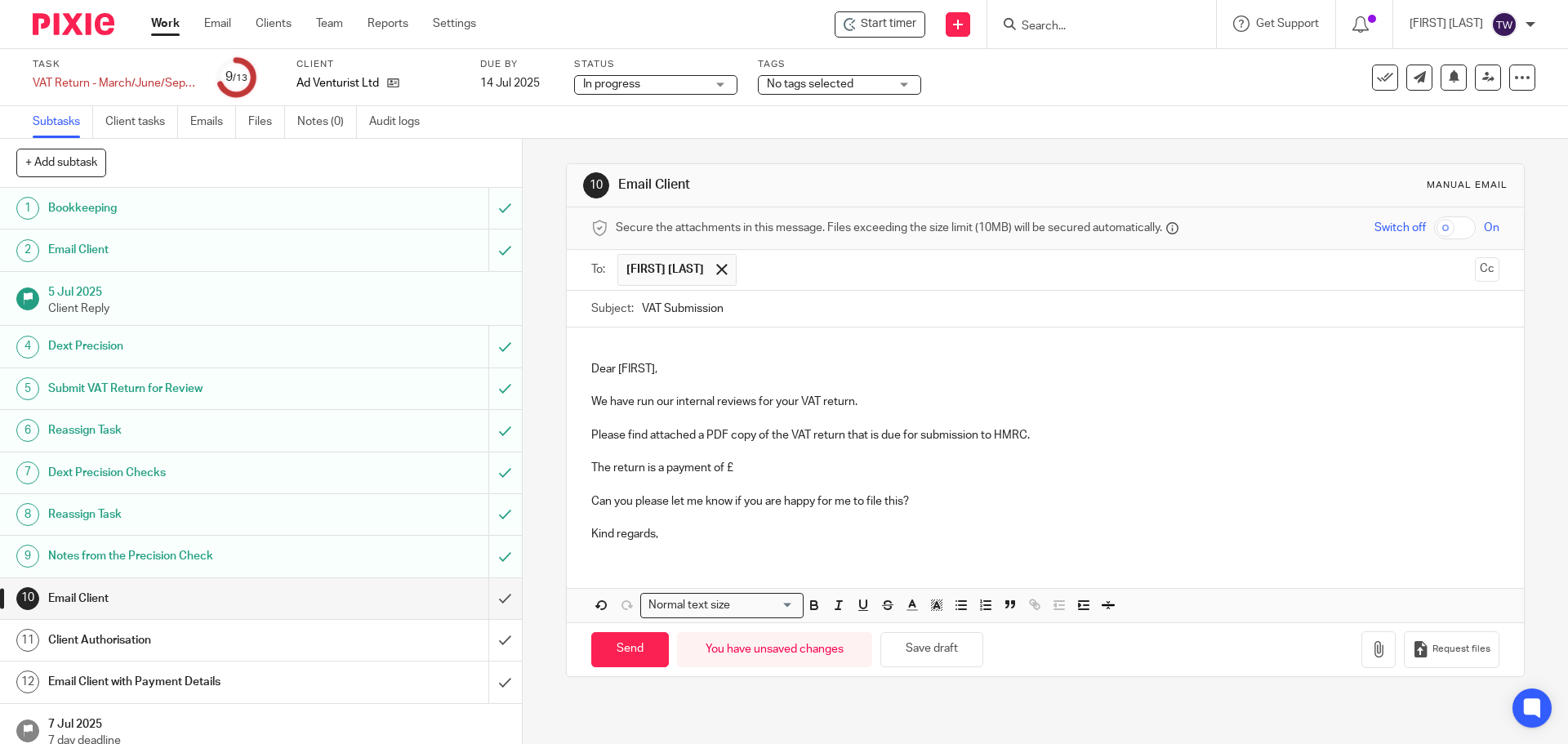 click on "The return is a payment of £" at bounding box center [1045, 468] 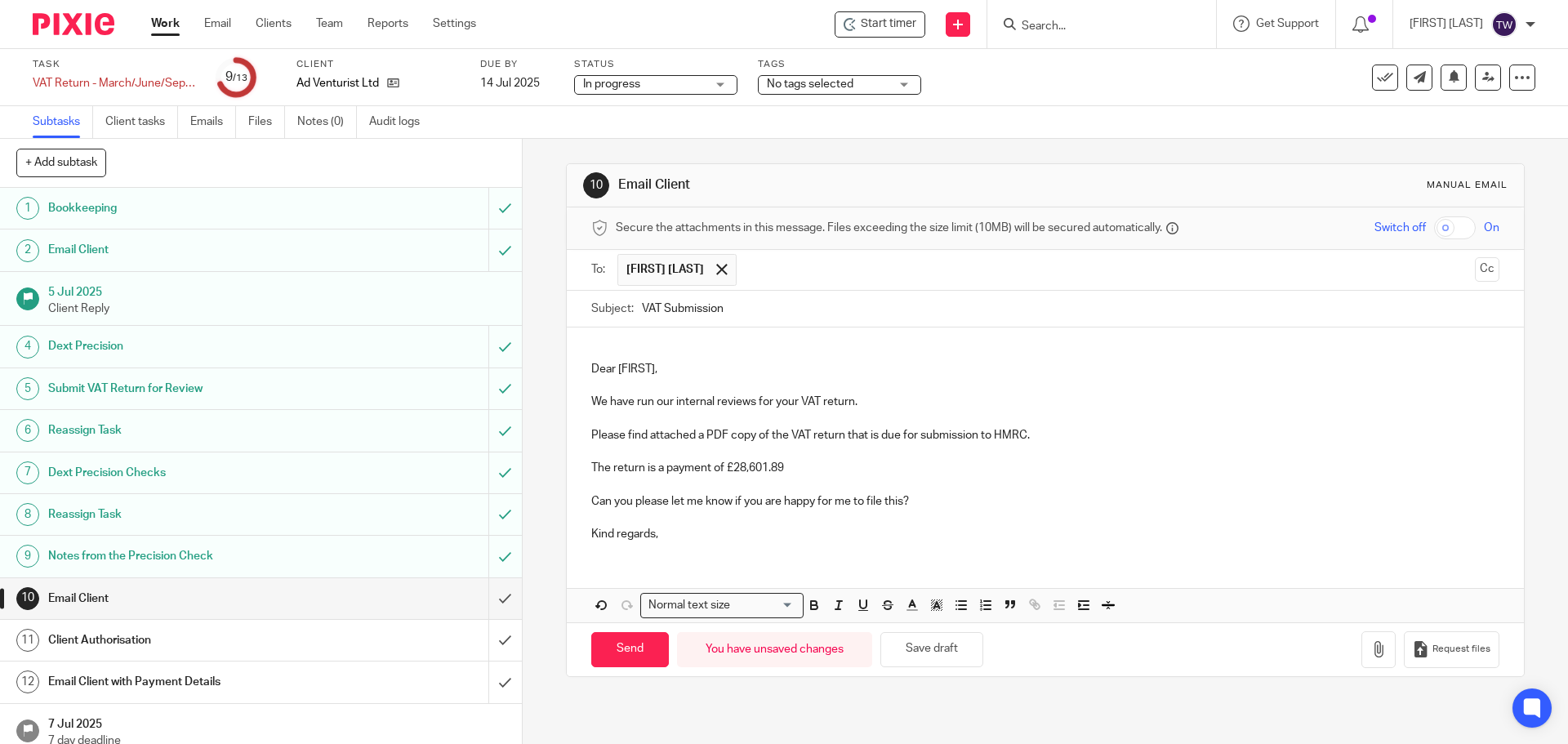 click on "Kind regards," at bounding box center [1045, 534] 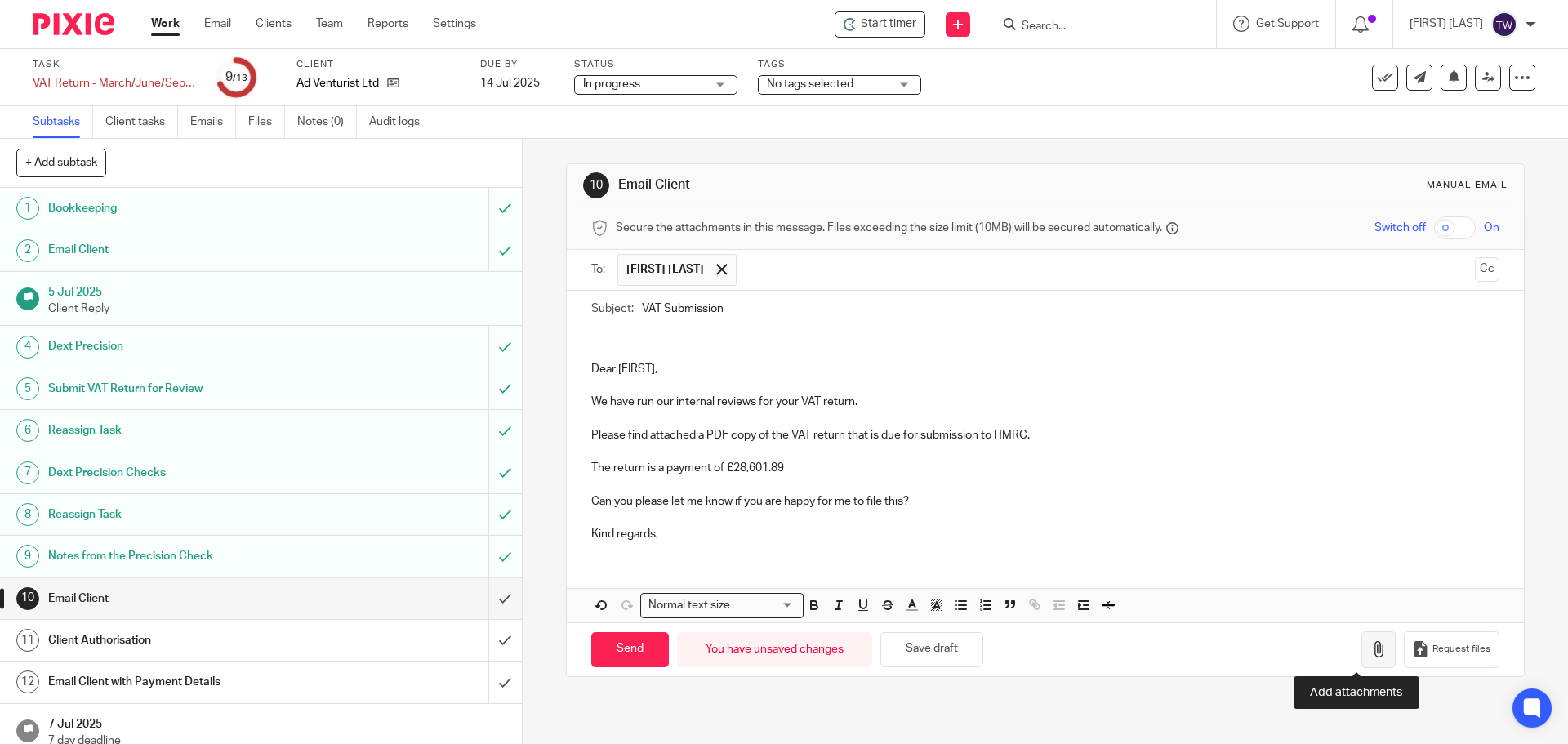 click at bounding box center (1379, 649) 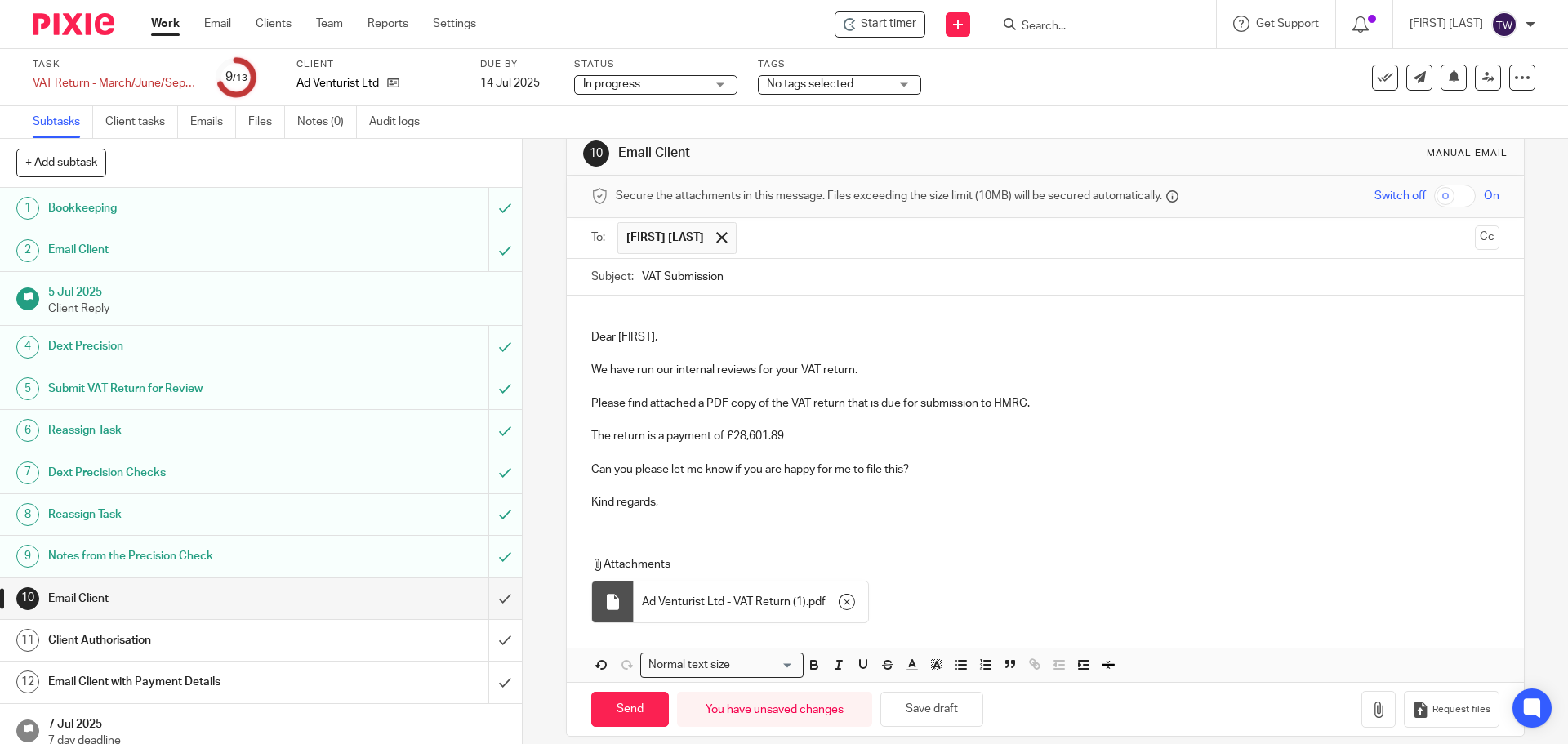 scroll, scrollTop: 49, scrollLeft: 0, axis: vertical 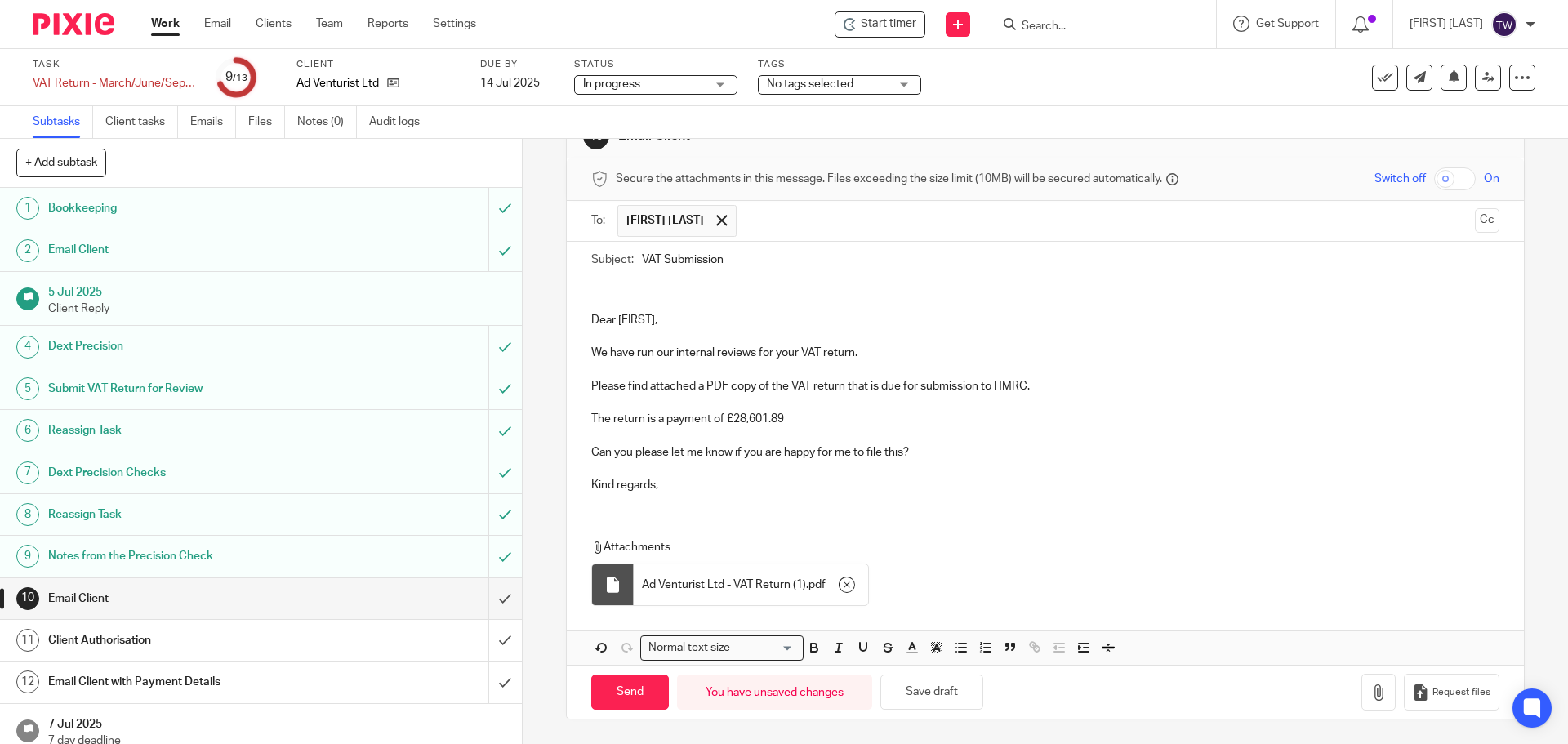 click on "Ad Venturist Ltd - VAT Return (1)" at bounding box center (724, 585) 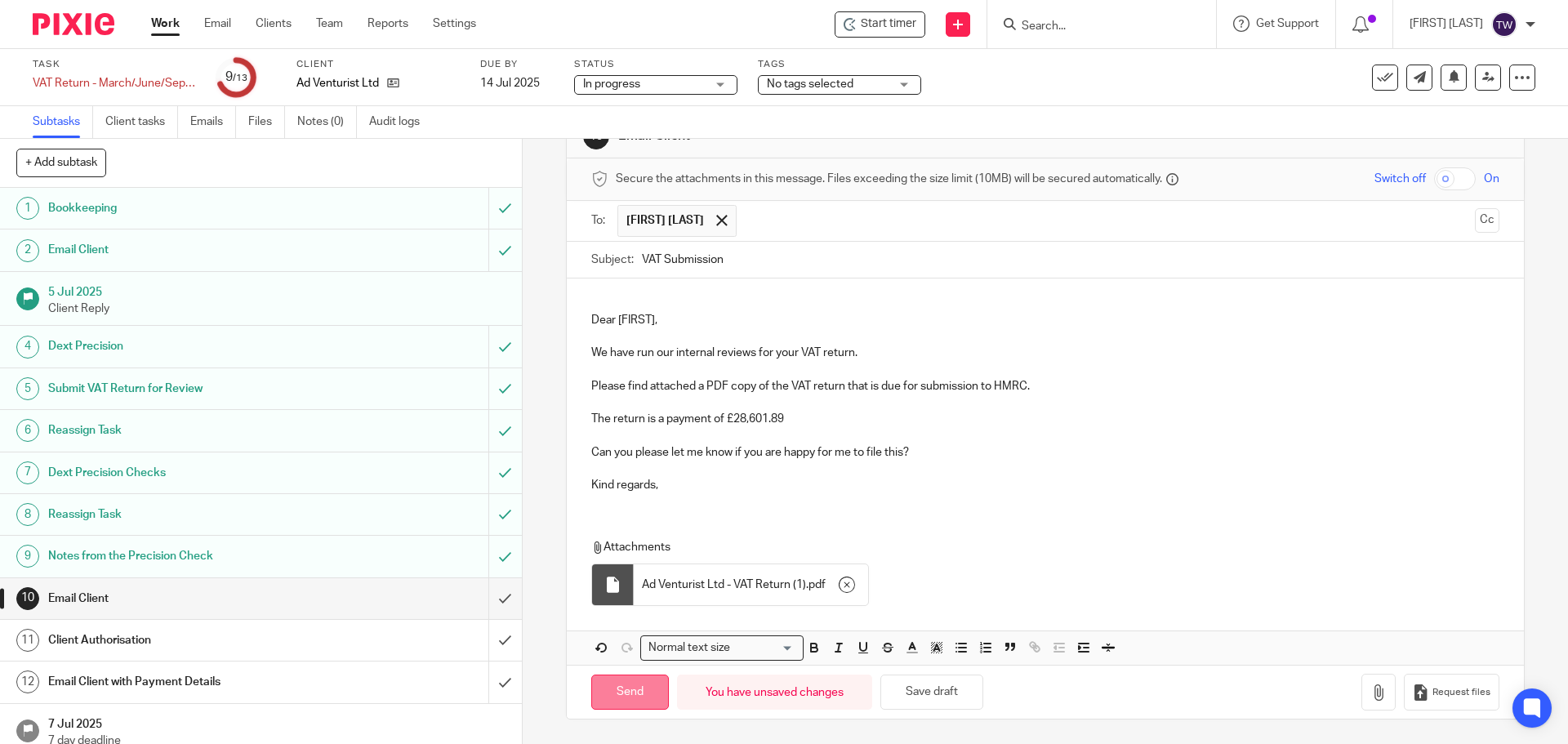 click on "Send" at bounding box center (630, 692) 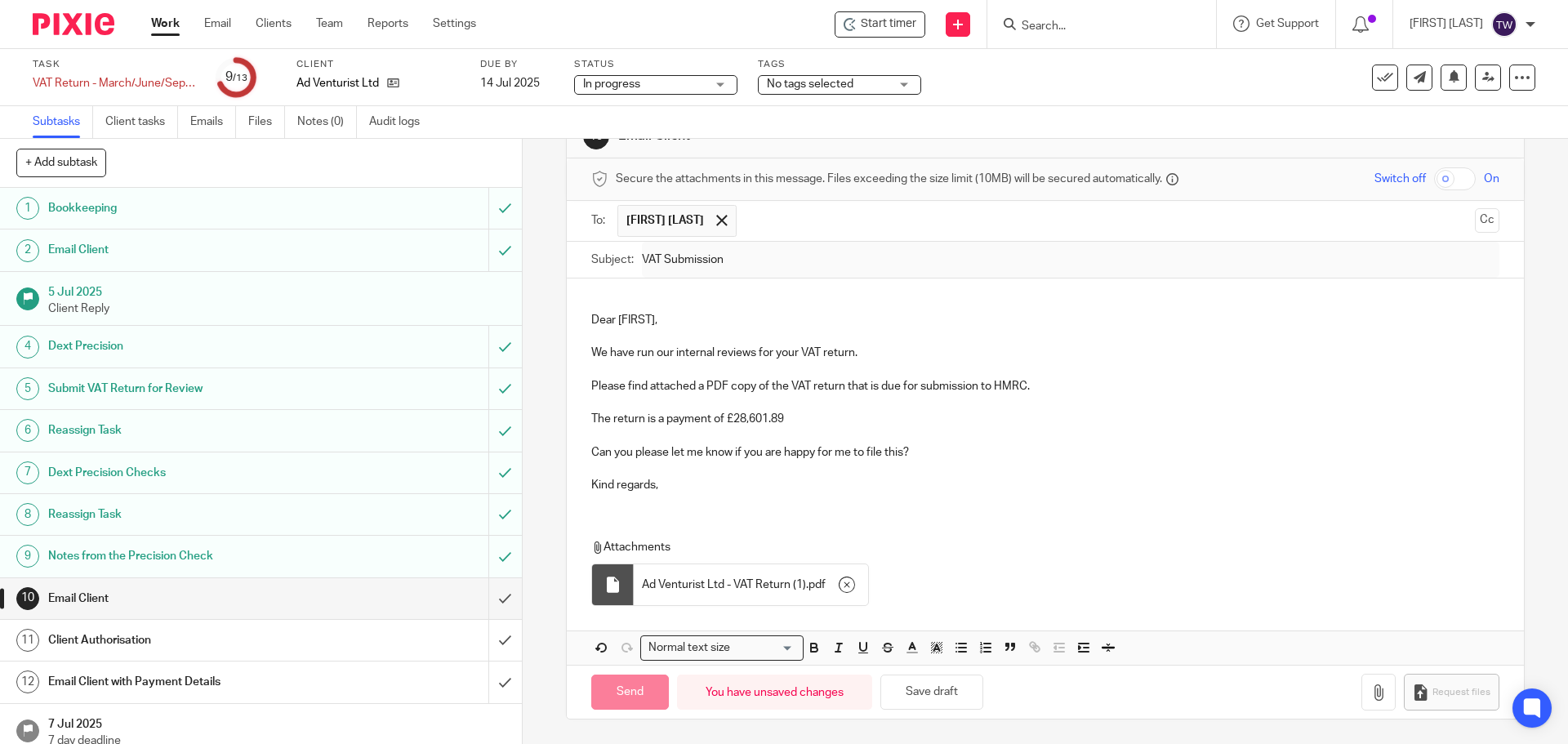 type on "Sent" 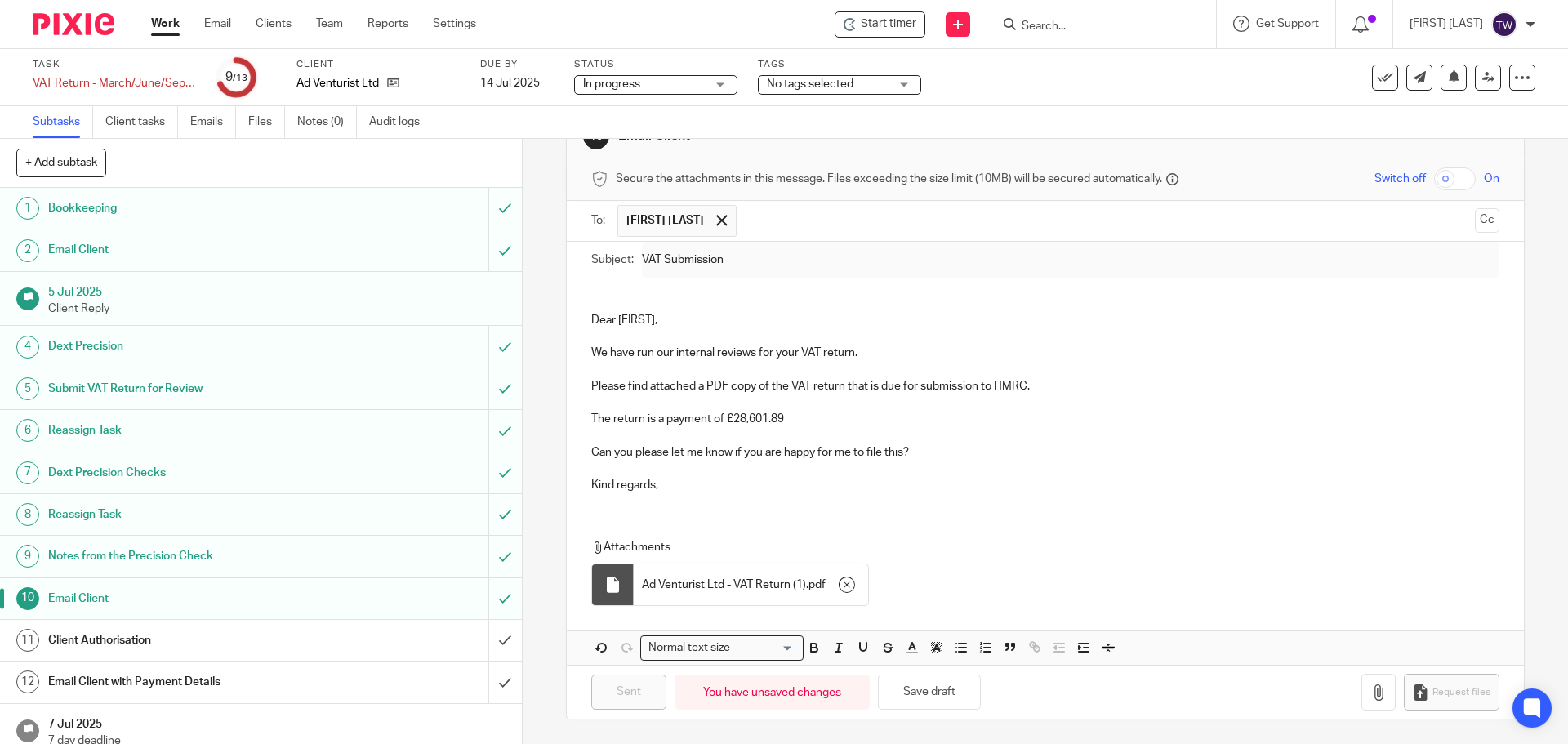 scroll, scrollTop: 0, scrollLeft: 0, axis: both 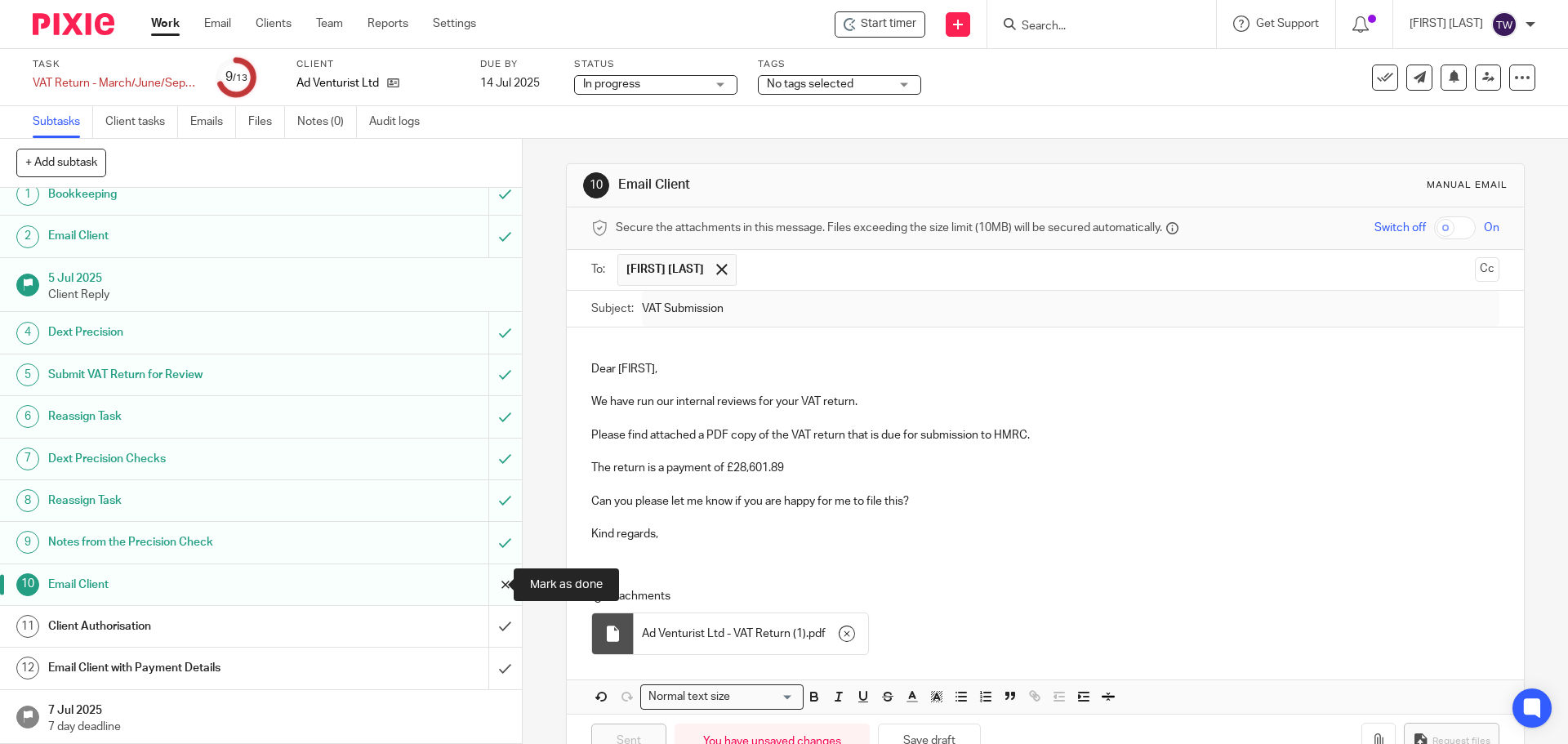 click at bounding box center (261, 585) 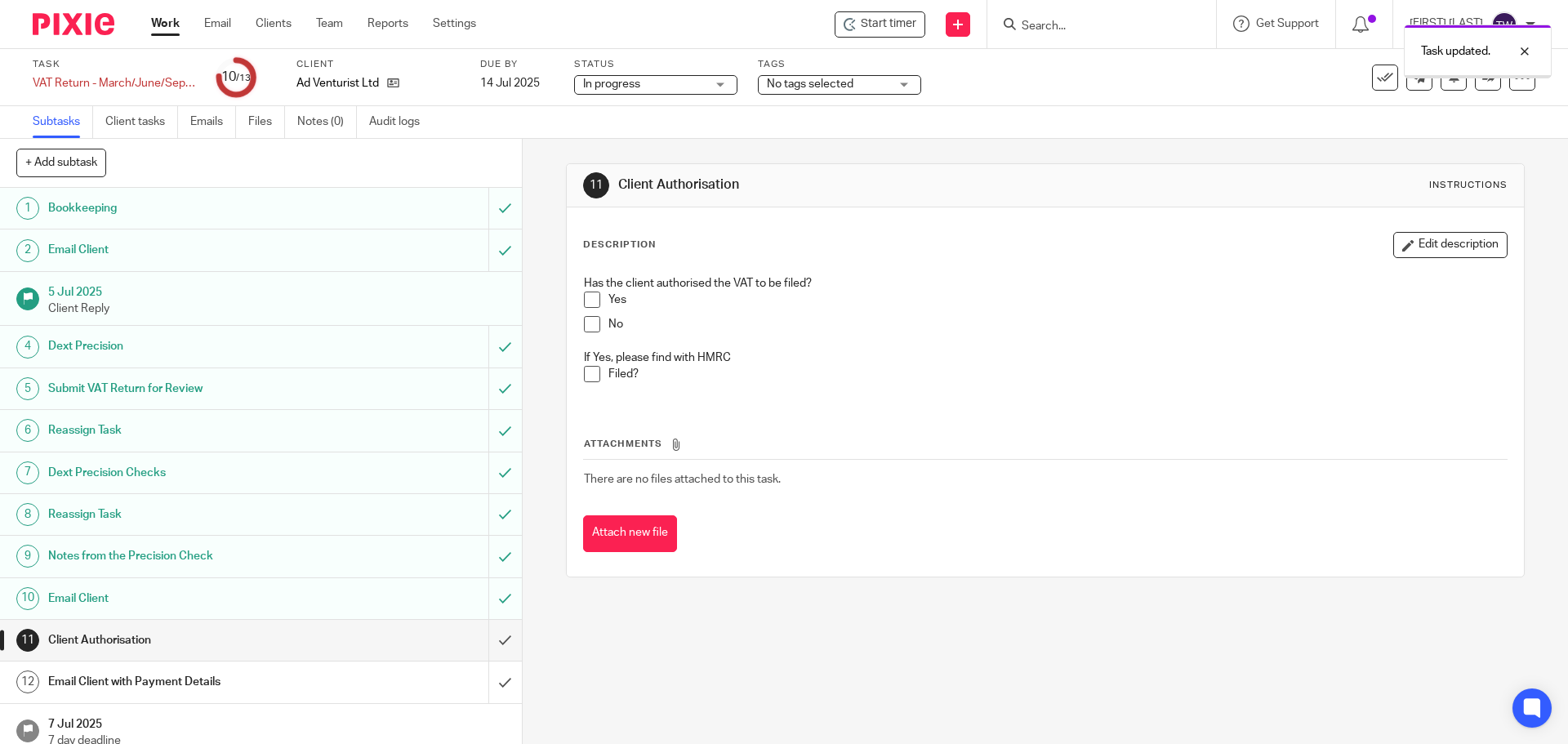 scroll, scrollTop: 0, scrollLeft: 0, axis: both 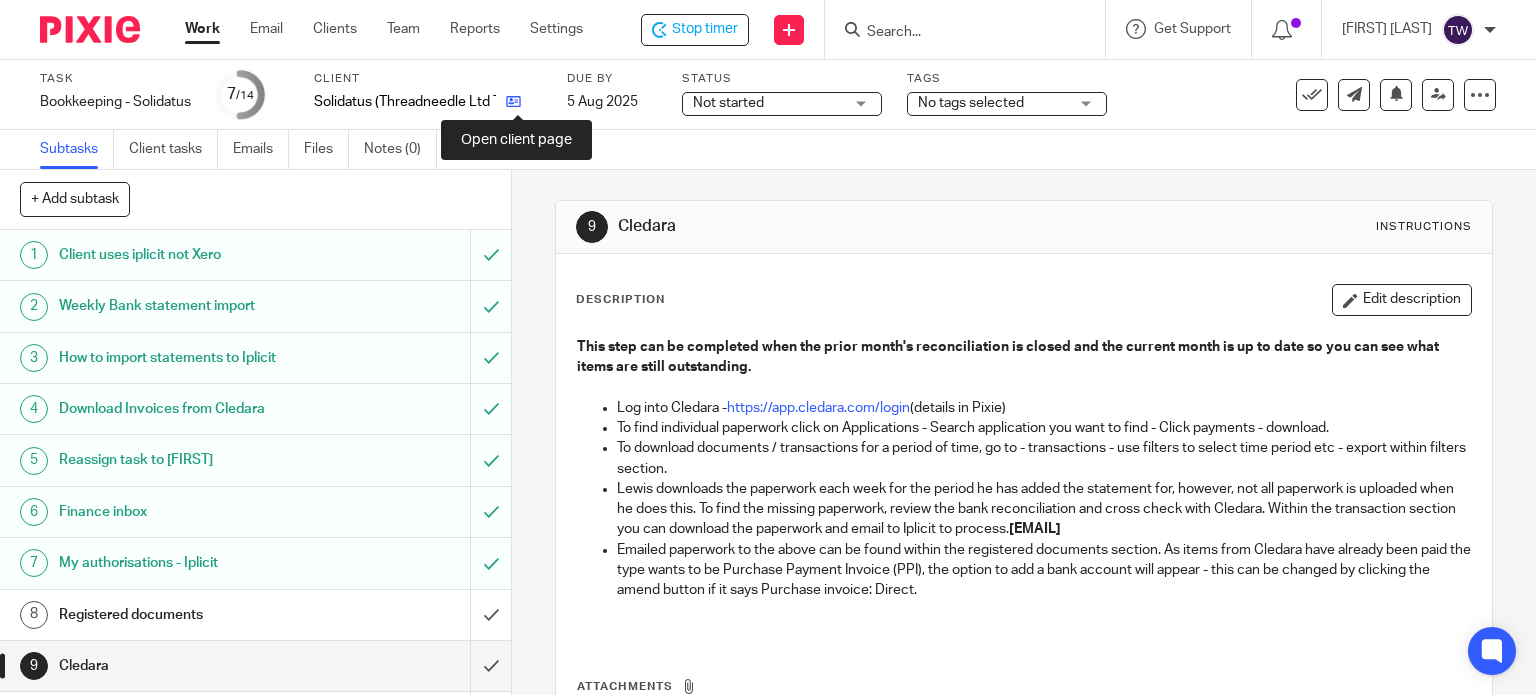 click at bounding box center [513, 101] 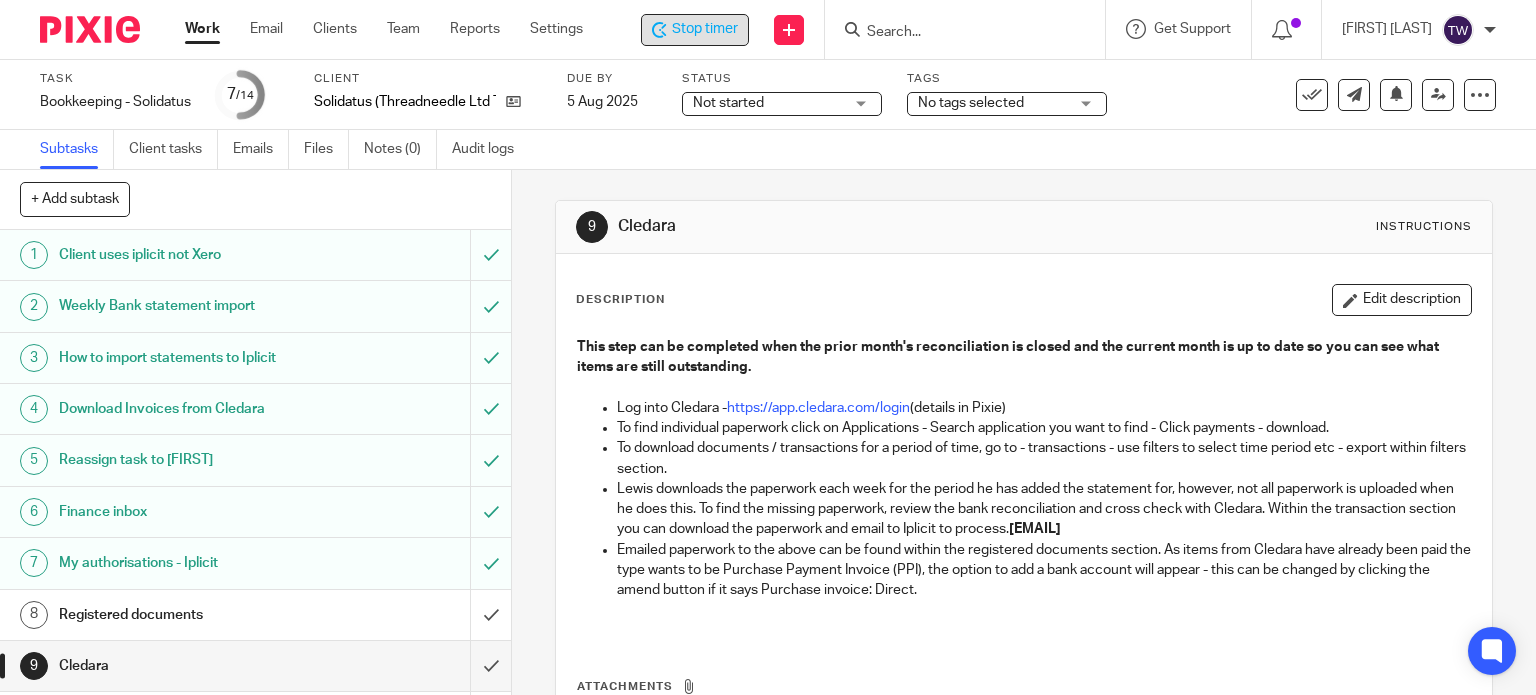 click on "Stop timer" at bounding box center (705, 29) 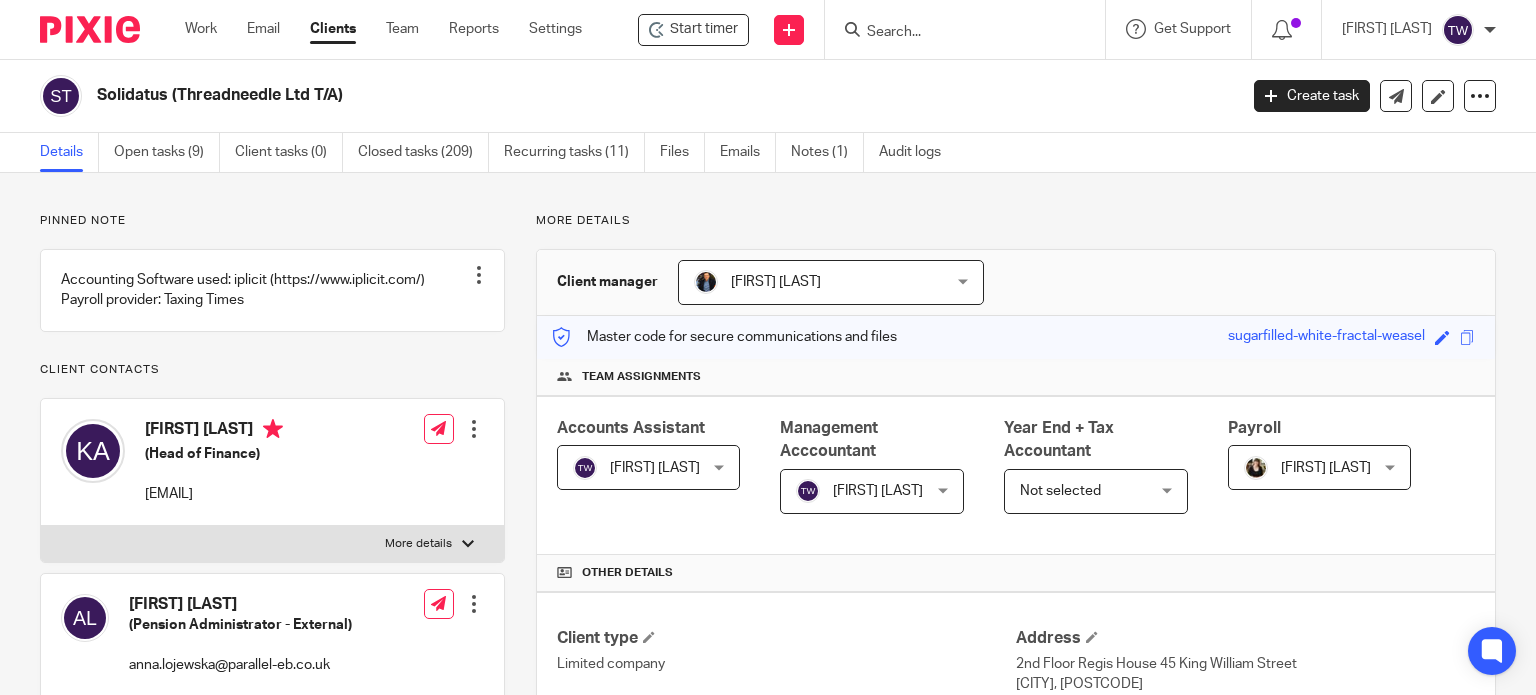 scroll, scrollTop: 0, scrollLeft: 0, axis: both 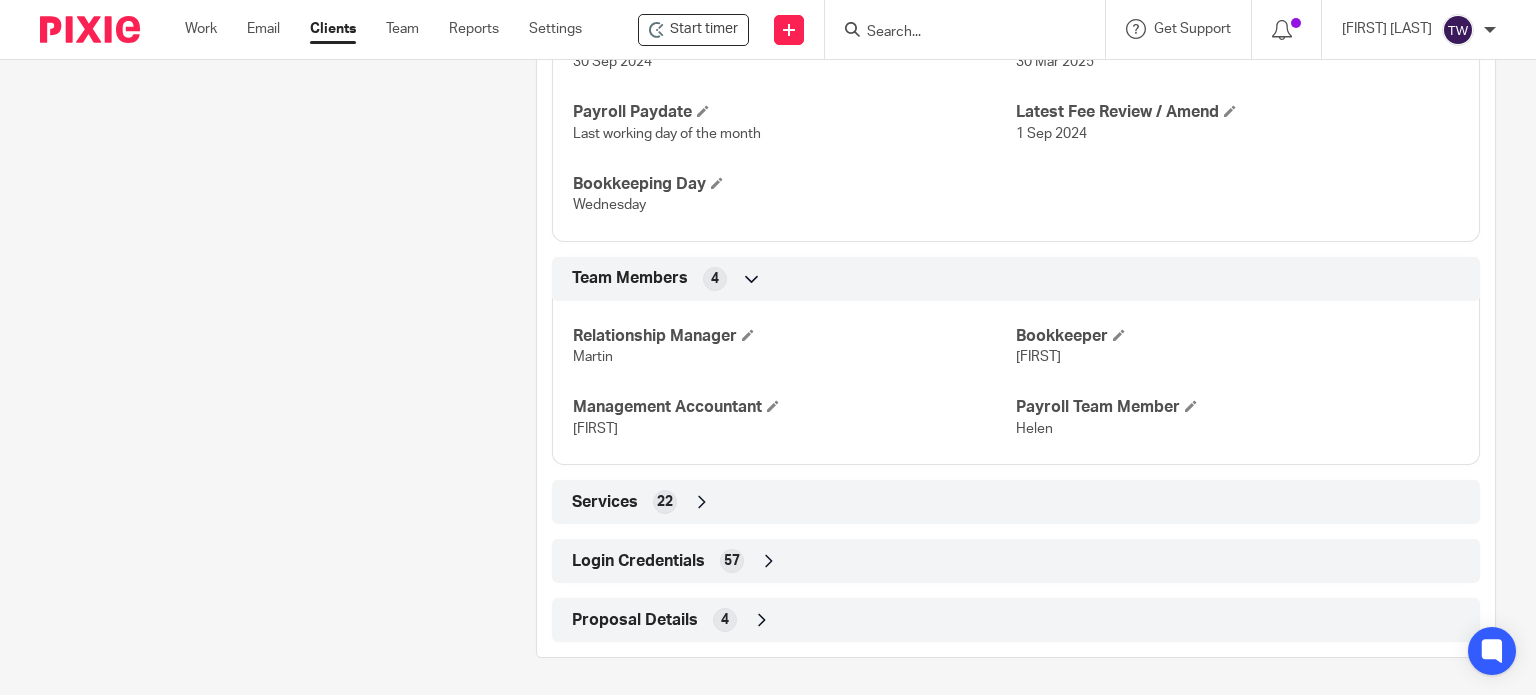click on "Login Credentials" at bounding box center [638, 561] 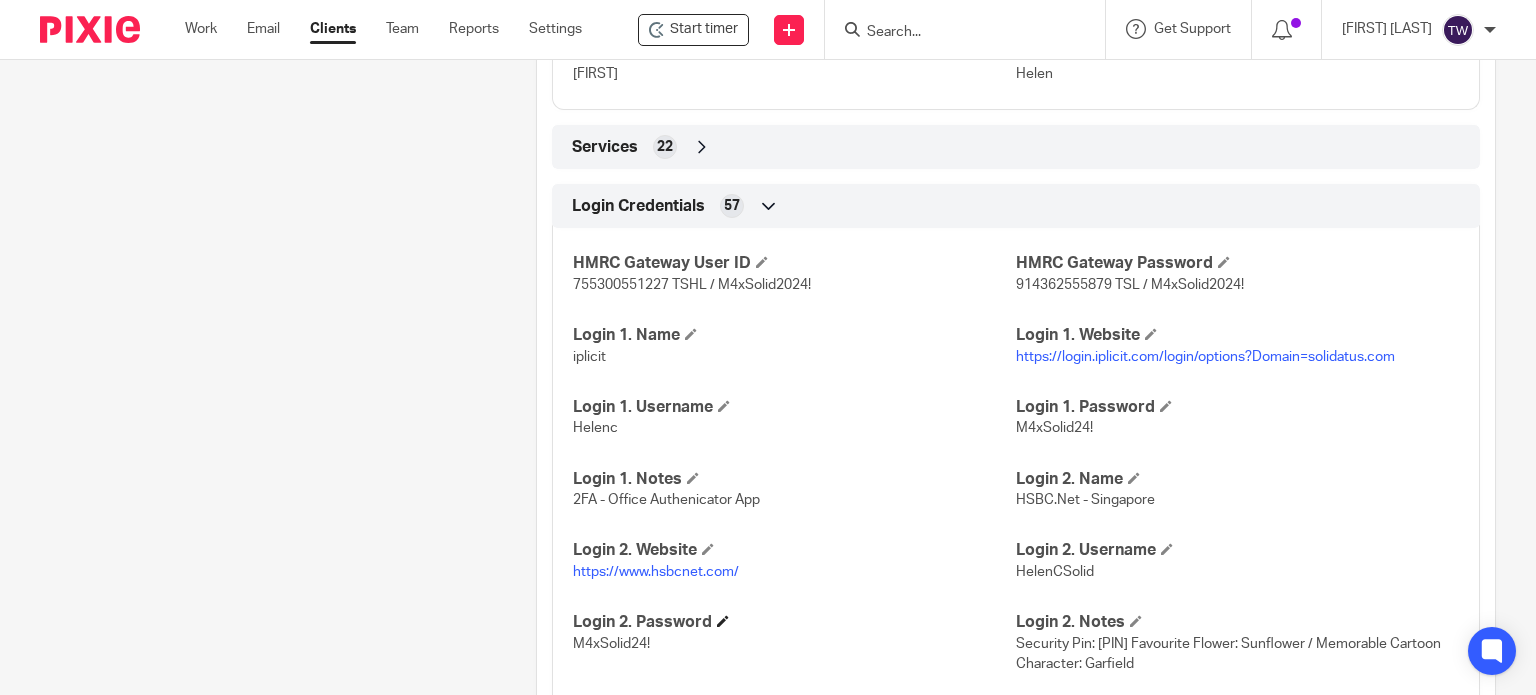 scroll, scrollTop: 1787, scrollLeft: 0, axis: vertical 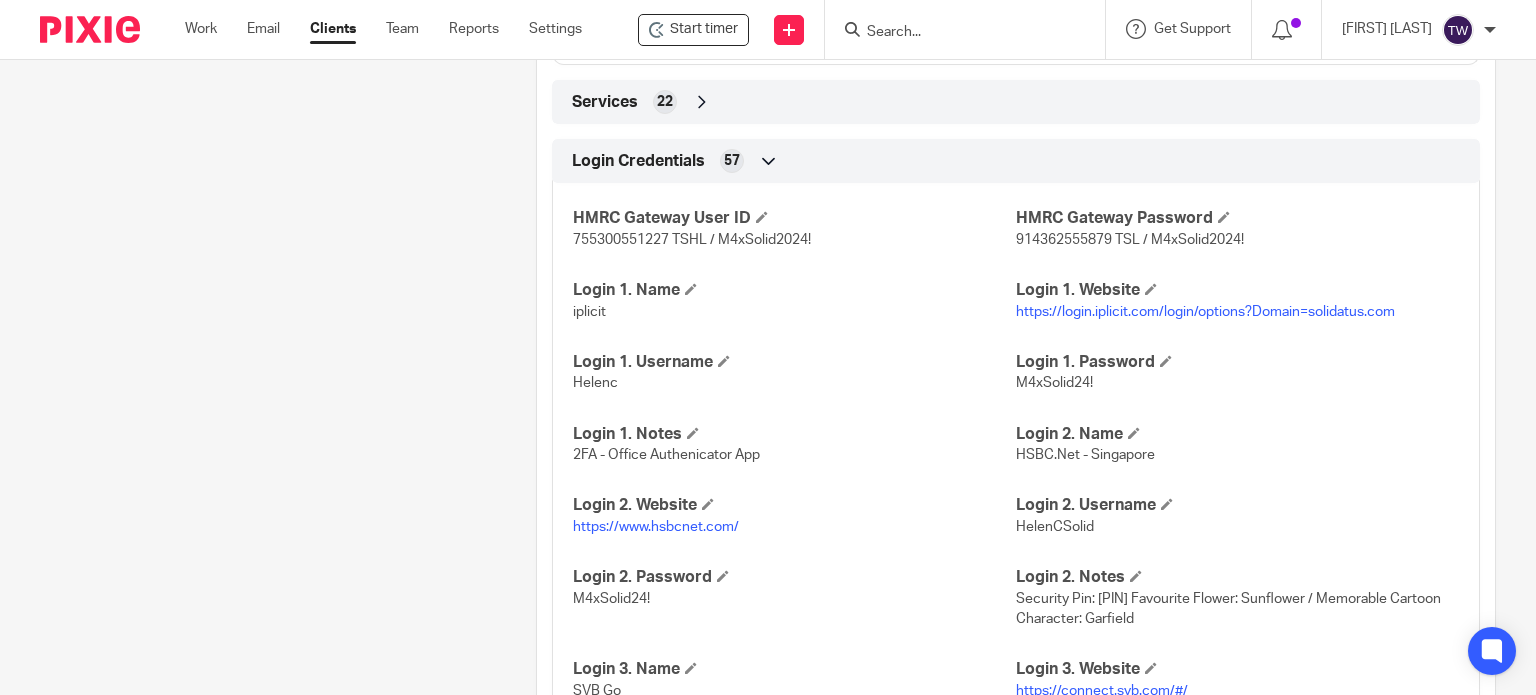 click on "https://www.hsbcnet.com/" at bounding box center (656, 527) 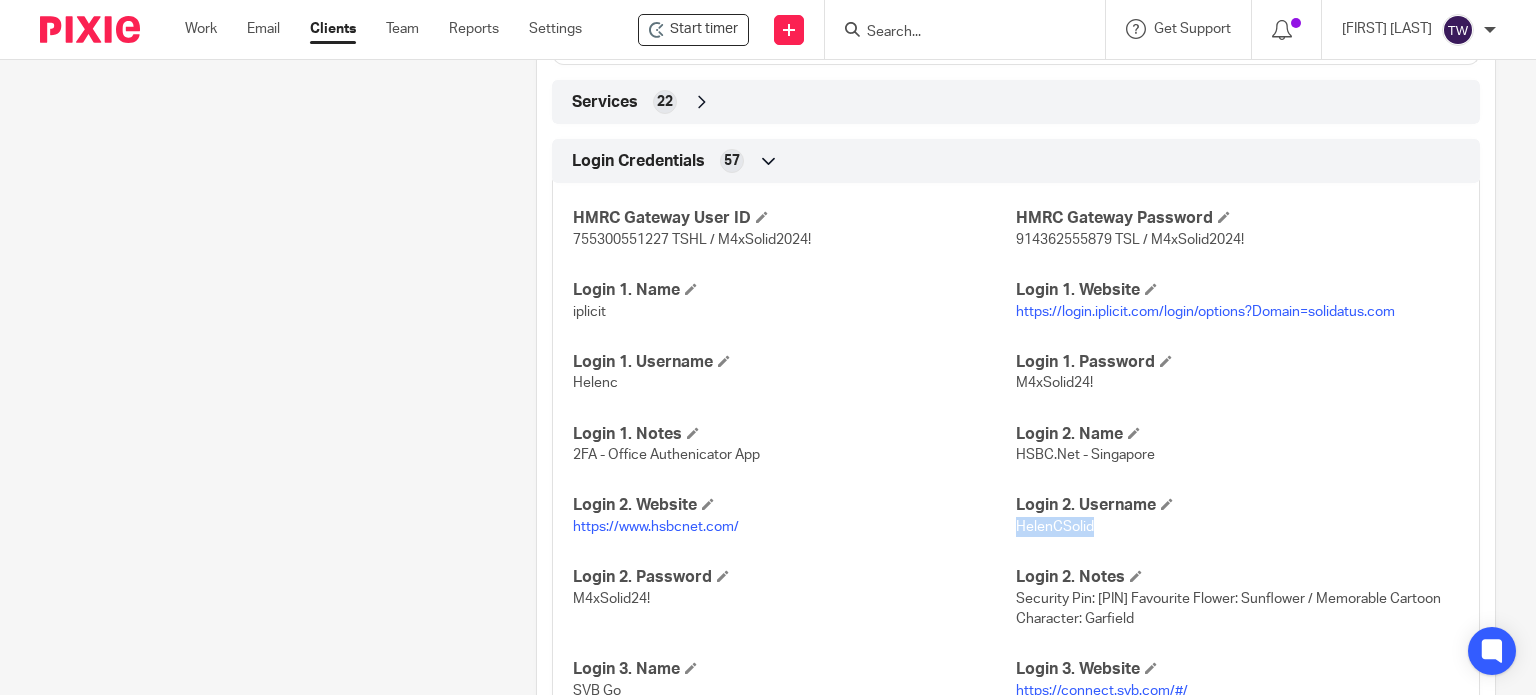 drag, startPoint x: 1089, startPoint y: 519, endPoint x: 1007, endPoint y: 542, distance: 85.16454 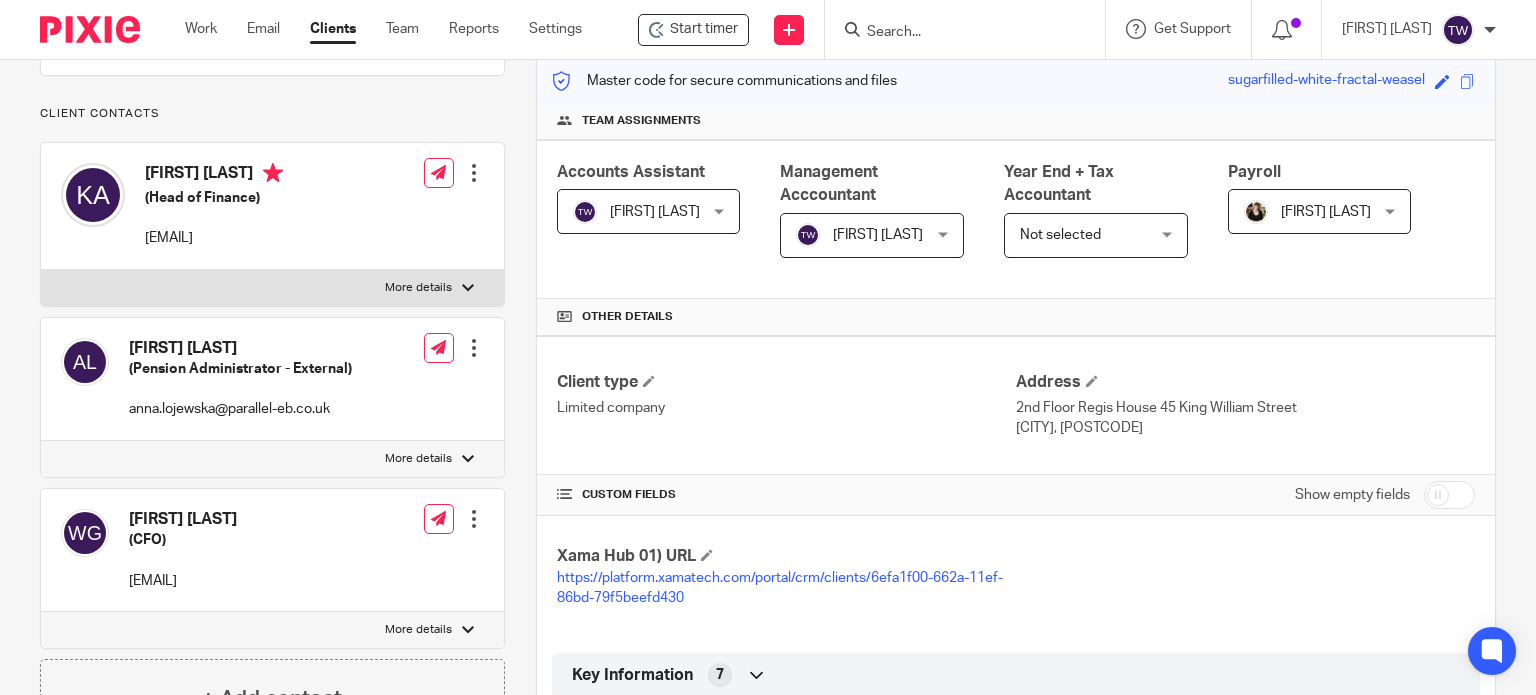 scroll, scrollTop: 0, scrollLeft: 0, axis: both 